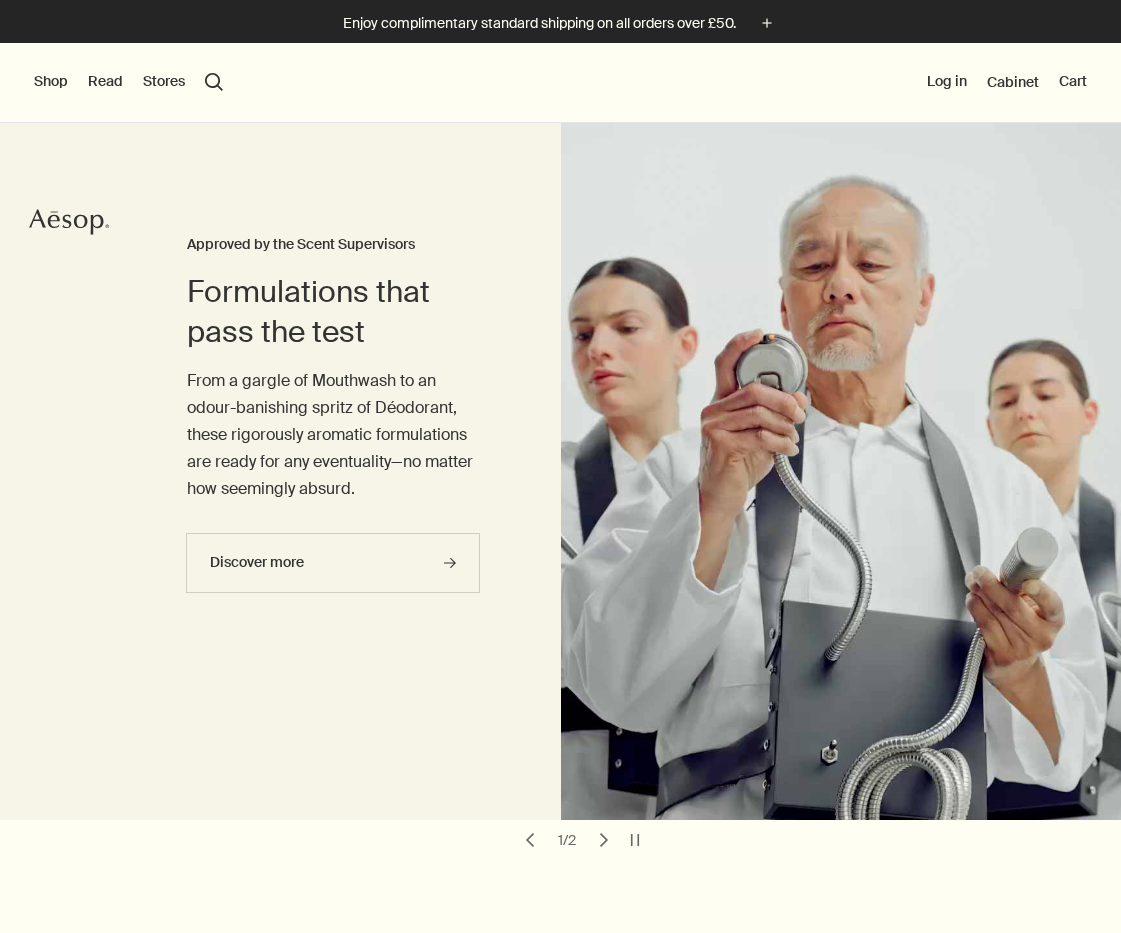 scroll, scrollTop: 0, scrollLeft: 0, axis: both 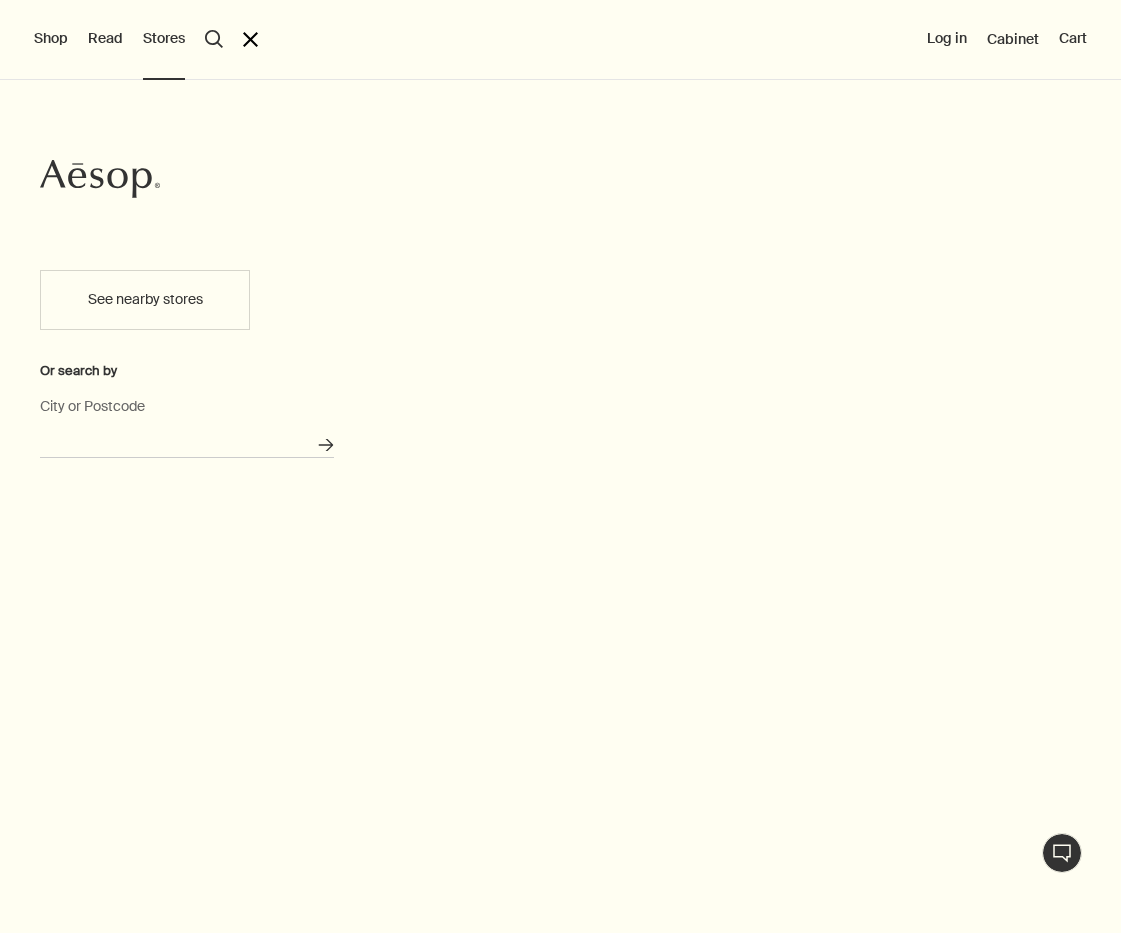 click on "City or Postcode" at bounding box center (187, 442) 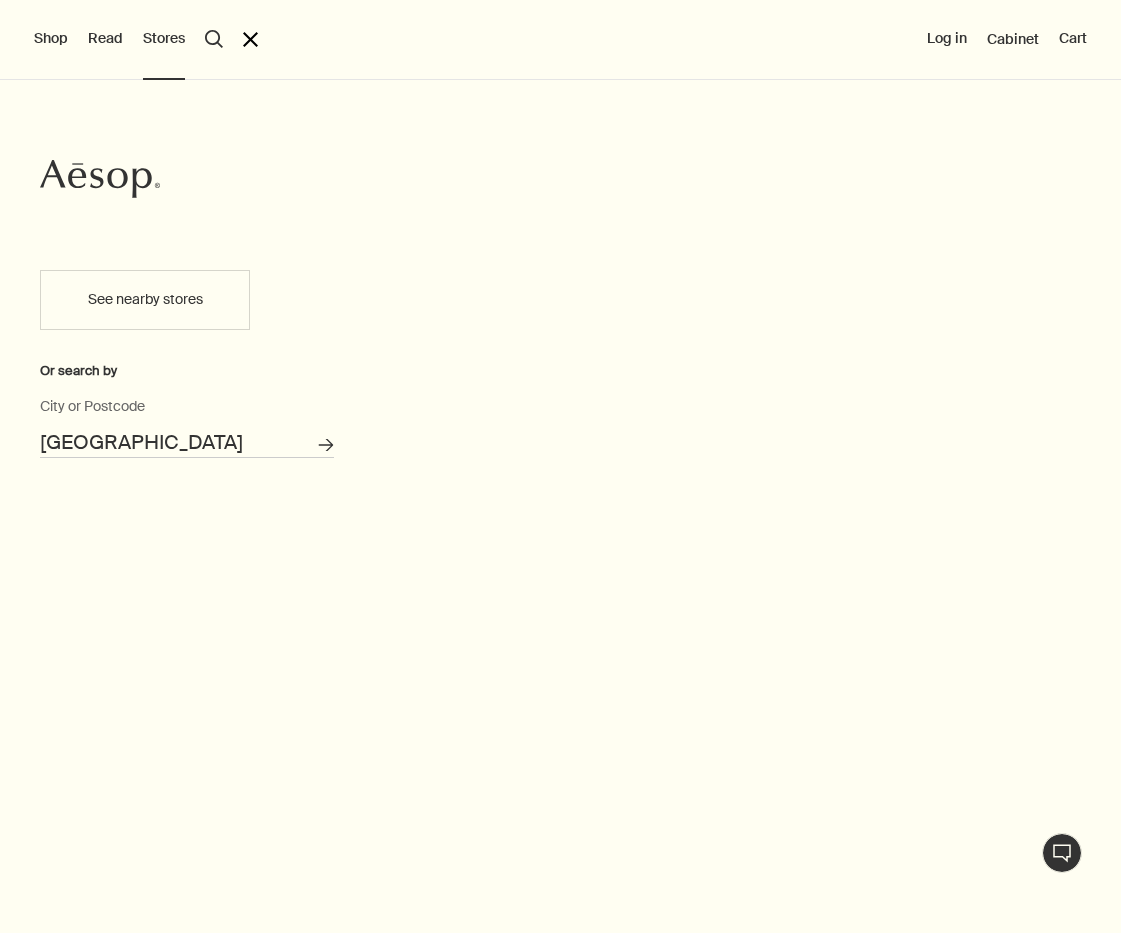 click on "Search for stores" at bounding box center (325, 445) 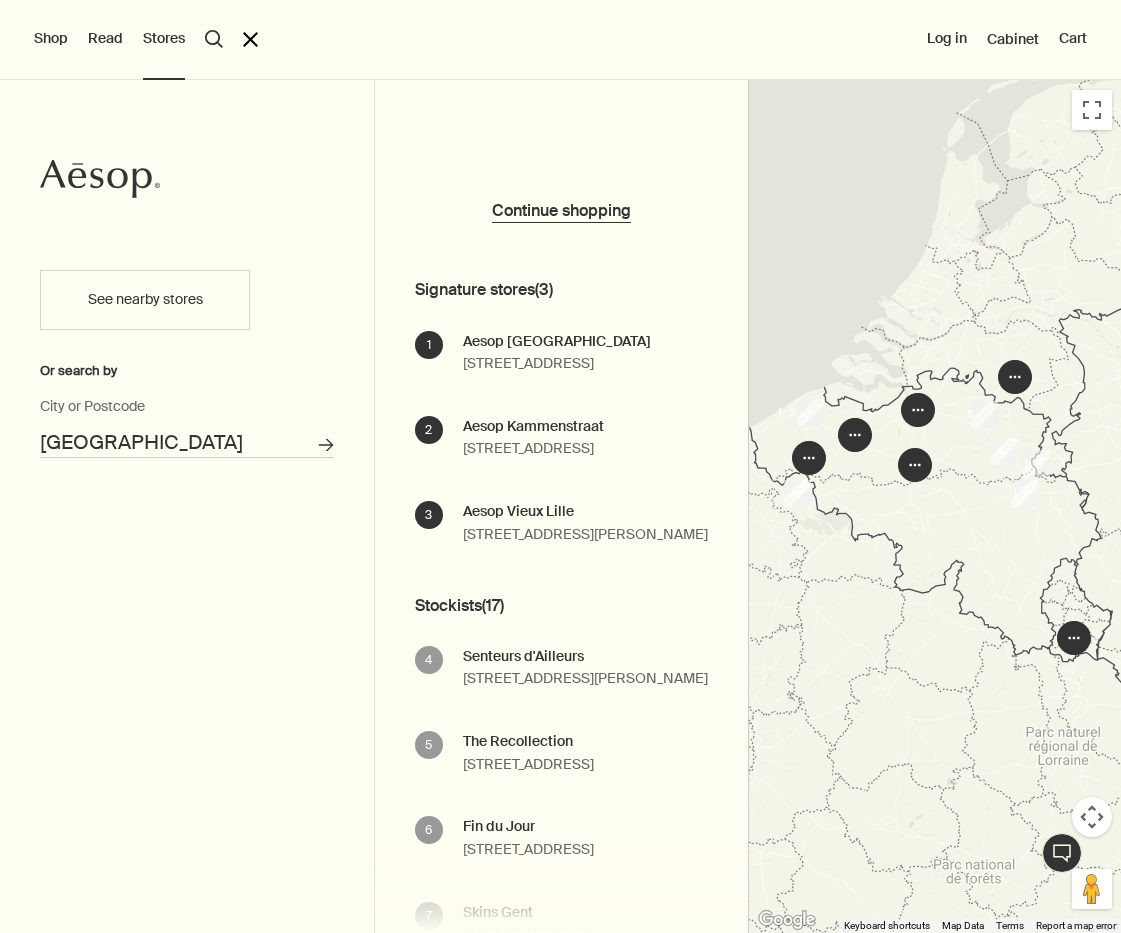 click at bounding box center [915, 465] 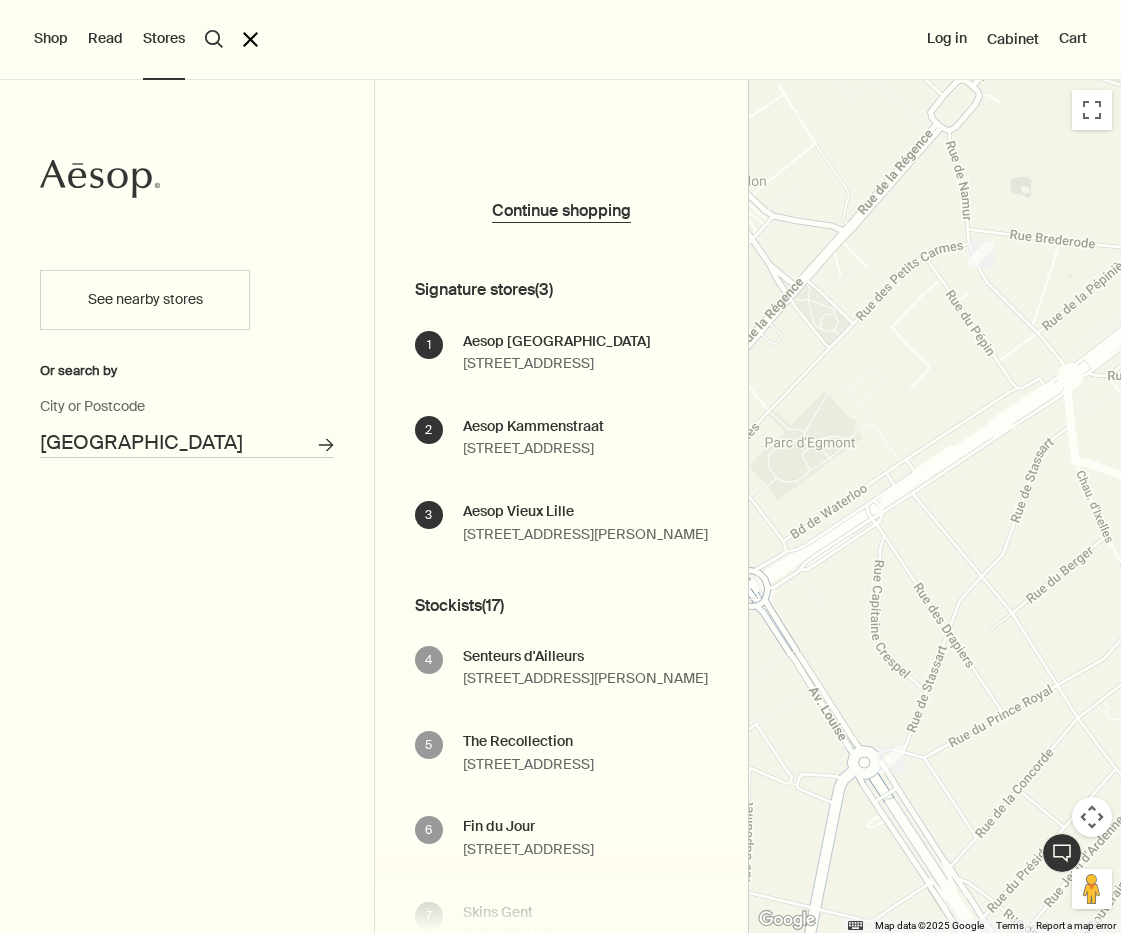 click at bounding box center (1092, 817) 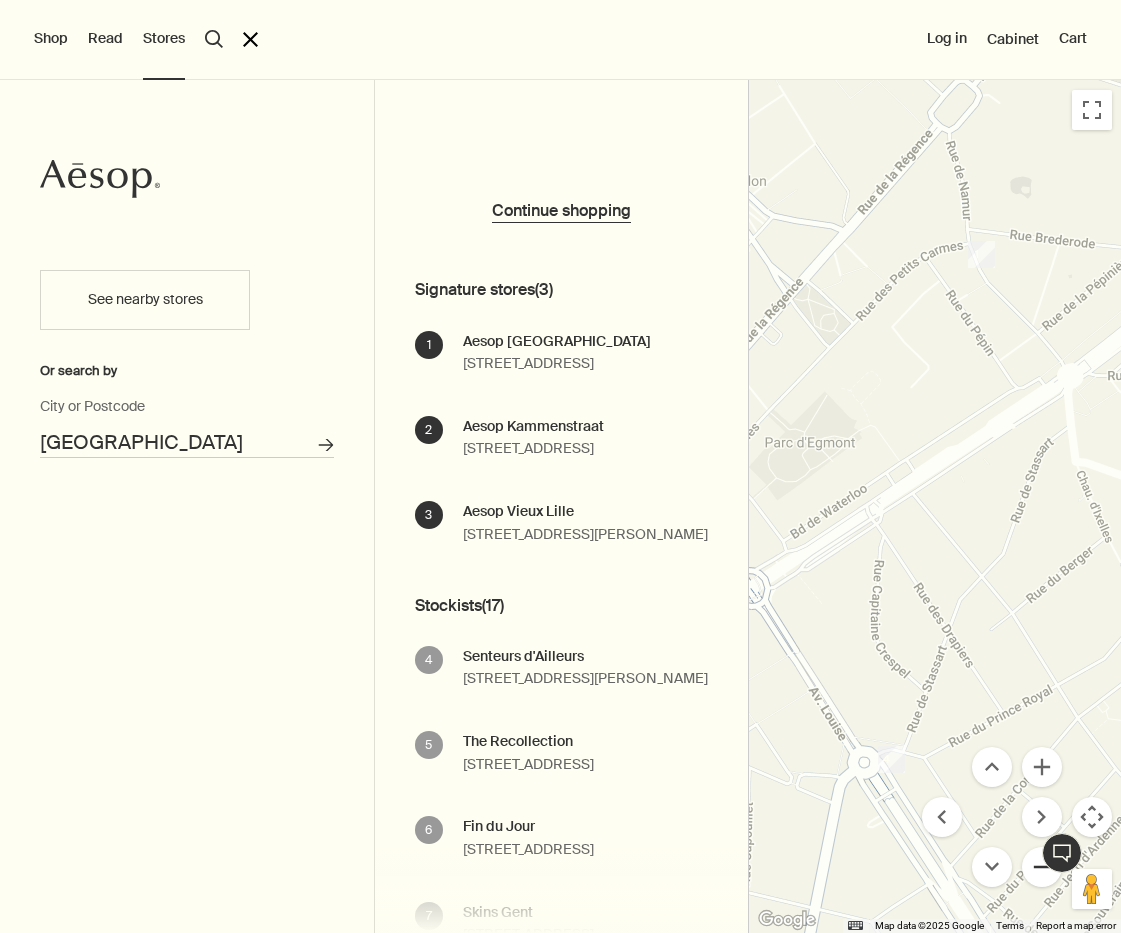 click at bounding box center [1042, 867] 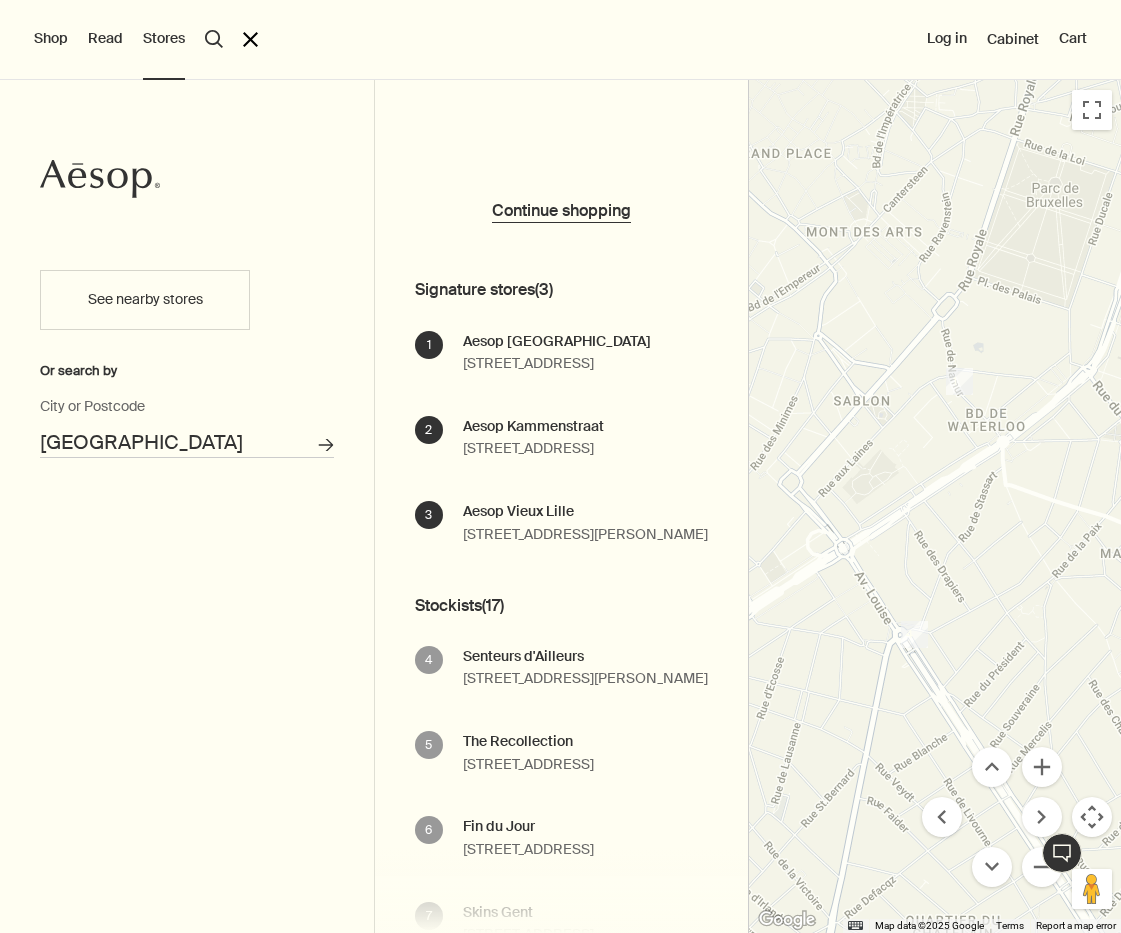 drag, startPoint x: 298, startPoint y: 442, endPoint x: 0, endPoint y: 431, distance: 298.20294 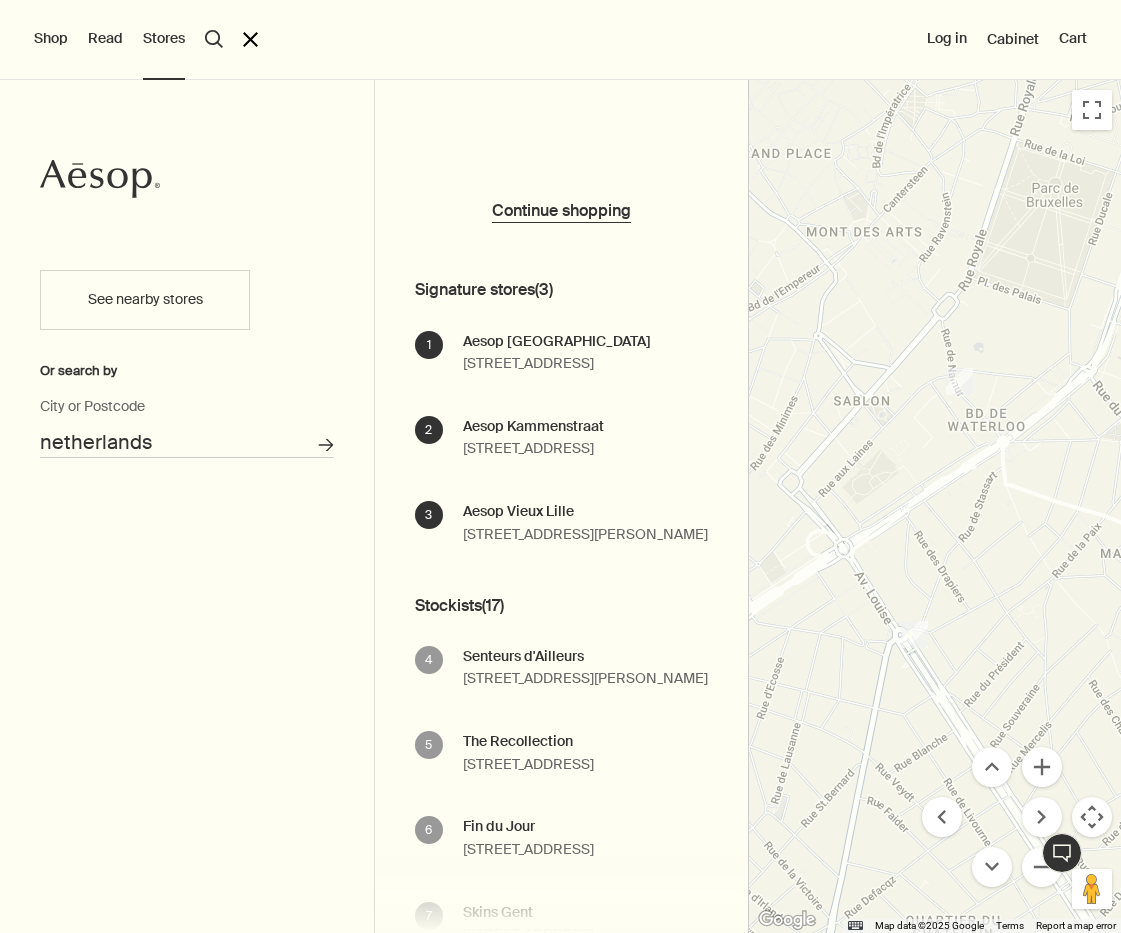 click on "Search for stores" at bounding box center (325, 445) 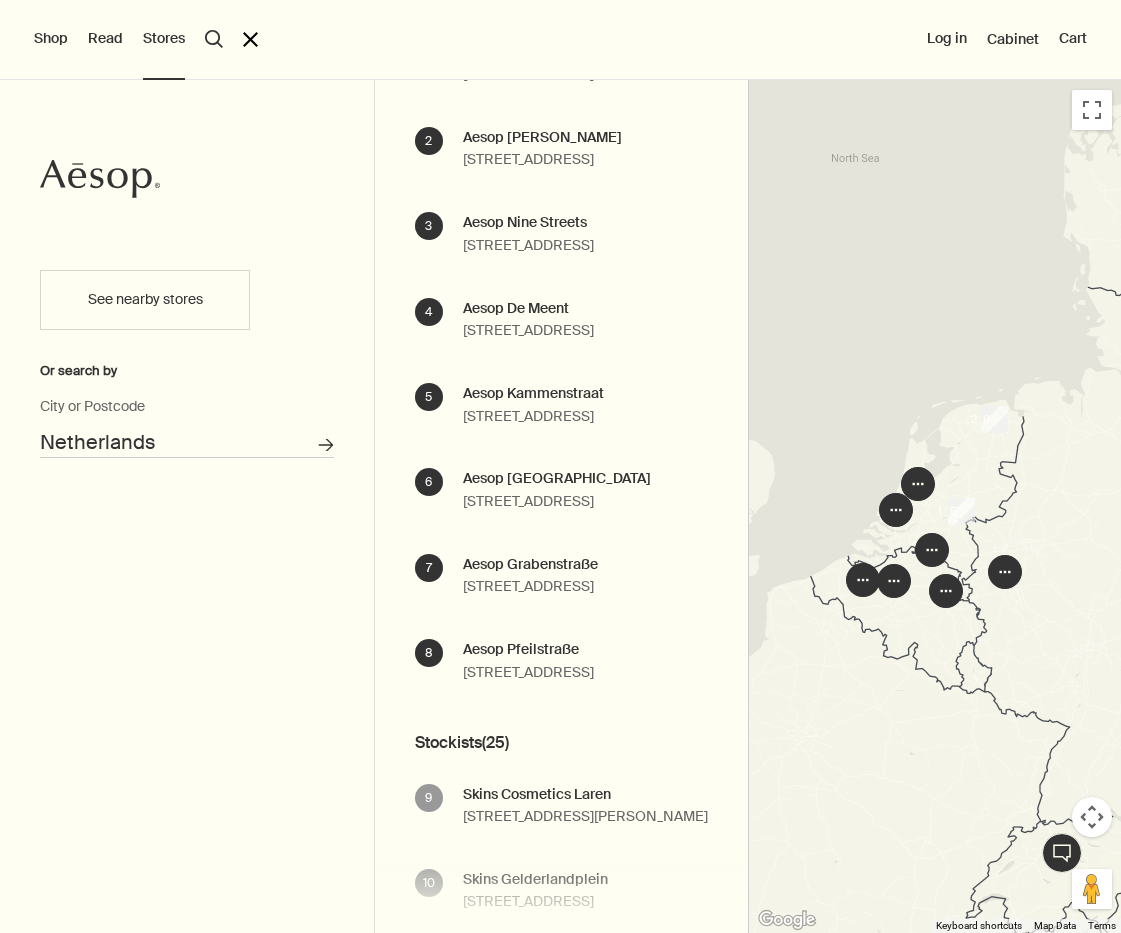 scroll, scrollTop: 291, scrollLeft: 0, axis: vertical 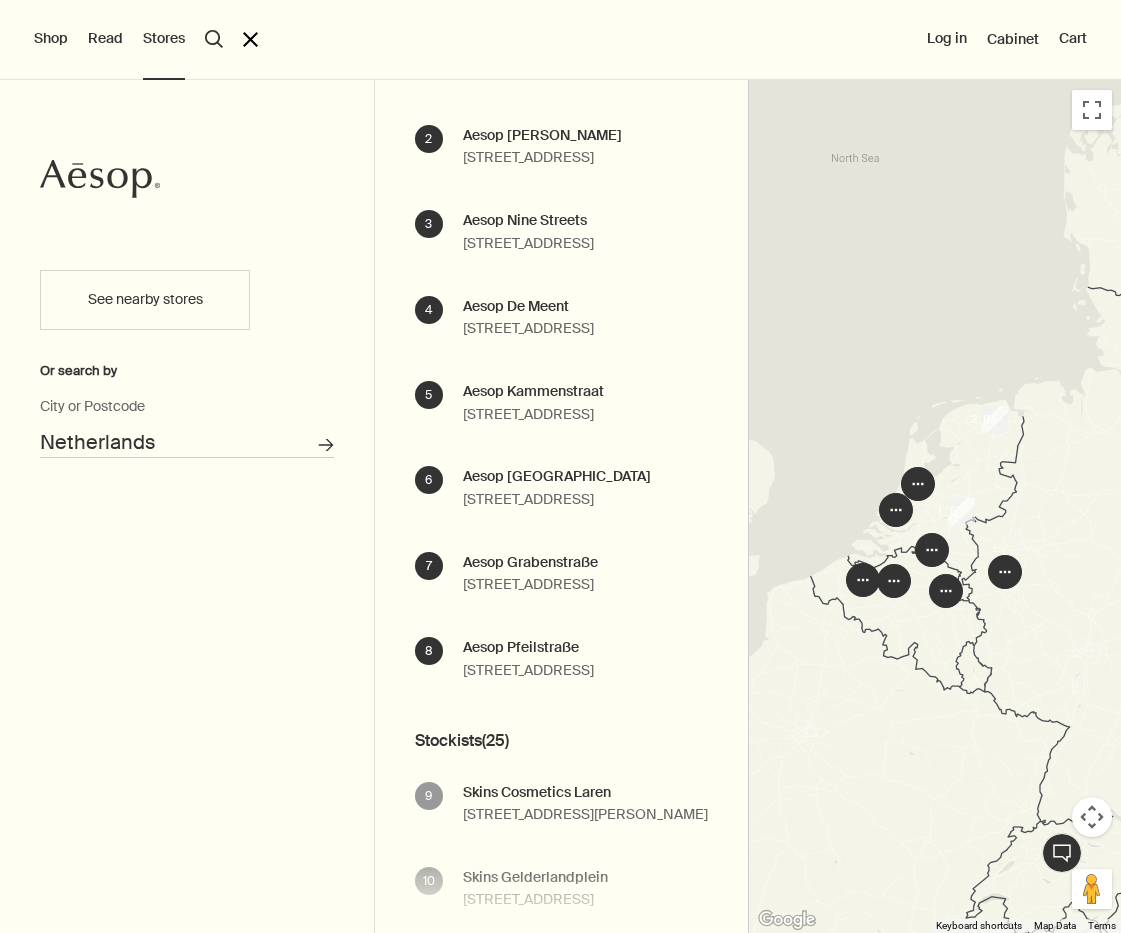 click at bounding box center [896, 510] 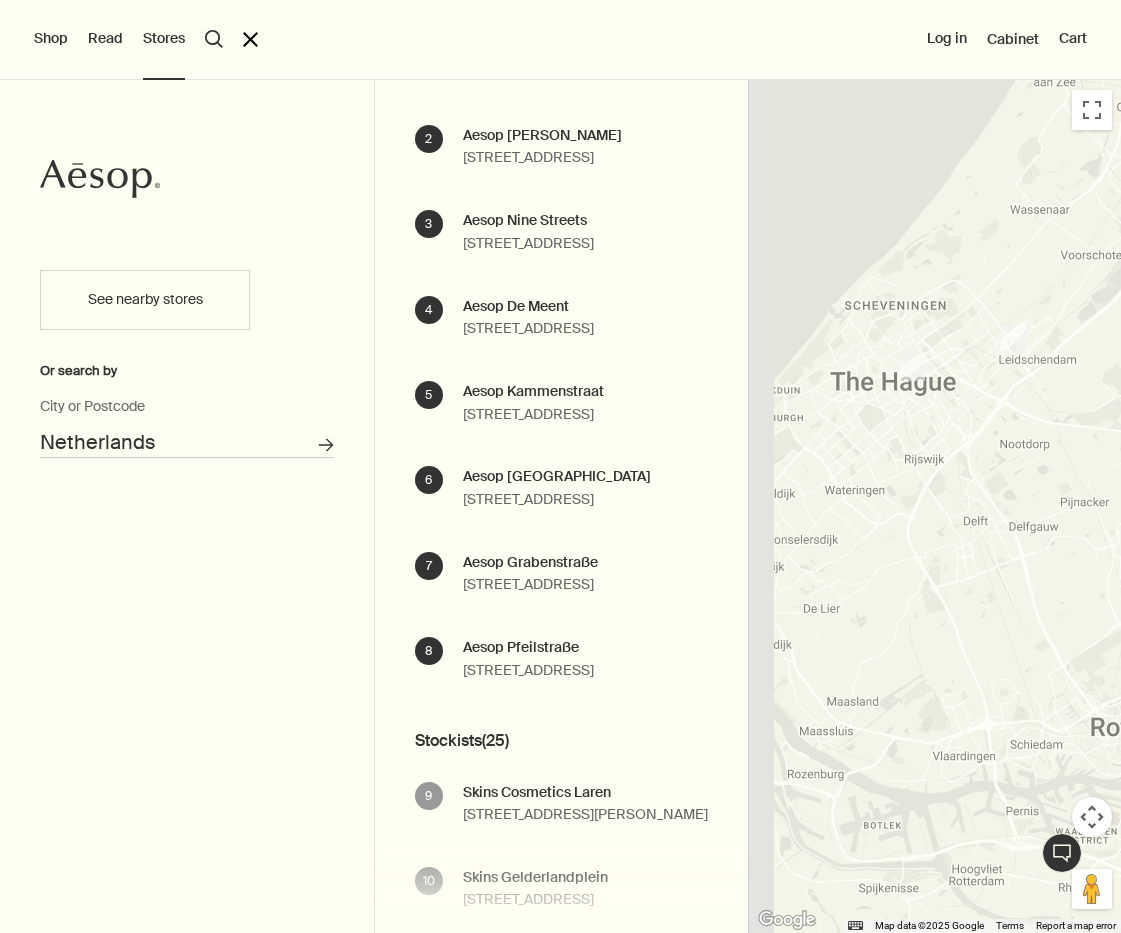 drag, startPoint x: 906, startPoint y: 508, endPoint x: 1036, endPoint y: 542, distance: 134.37262 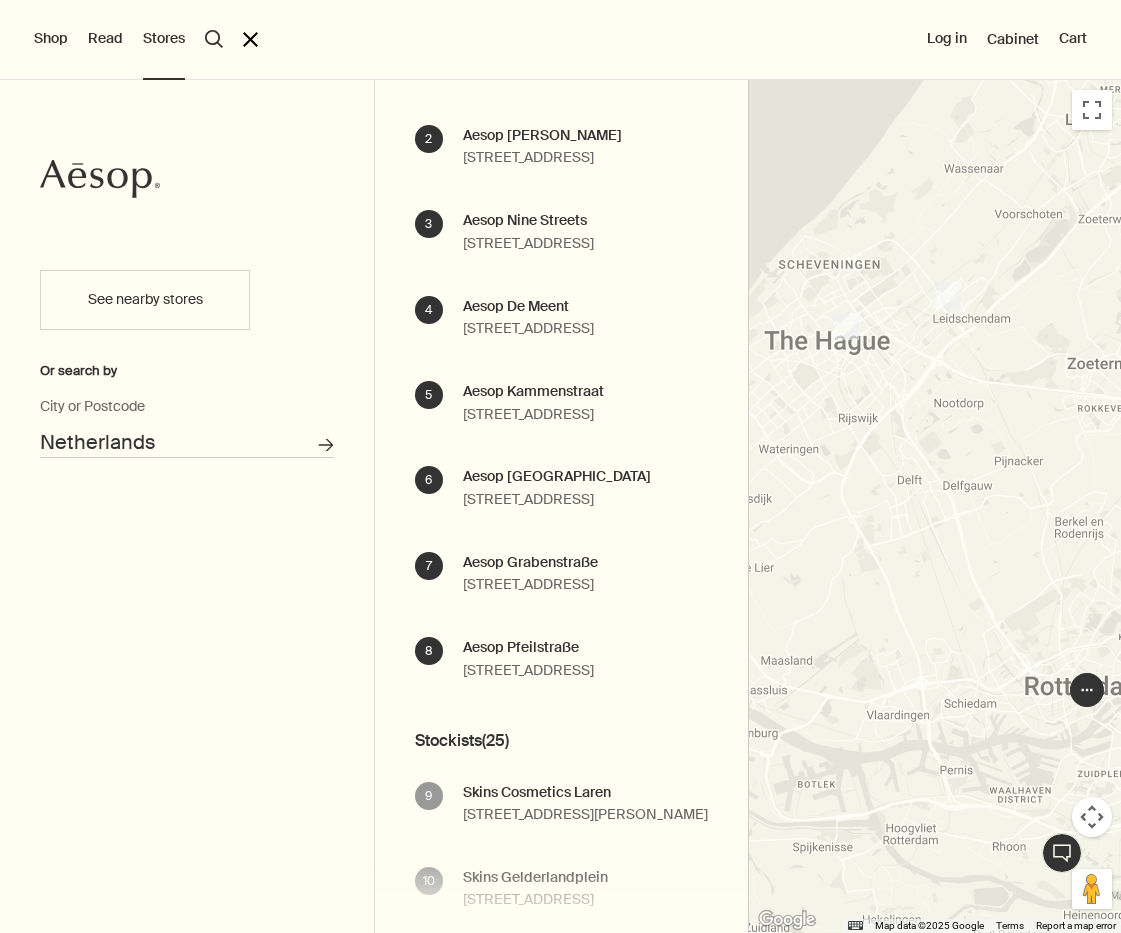 drag, startPoint x: 1036, startPoint y: 546, endPoint x: 817, endPoint y: 411, distance: 257.2664 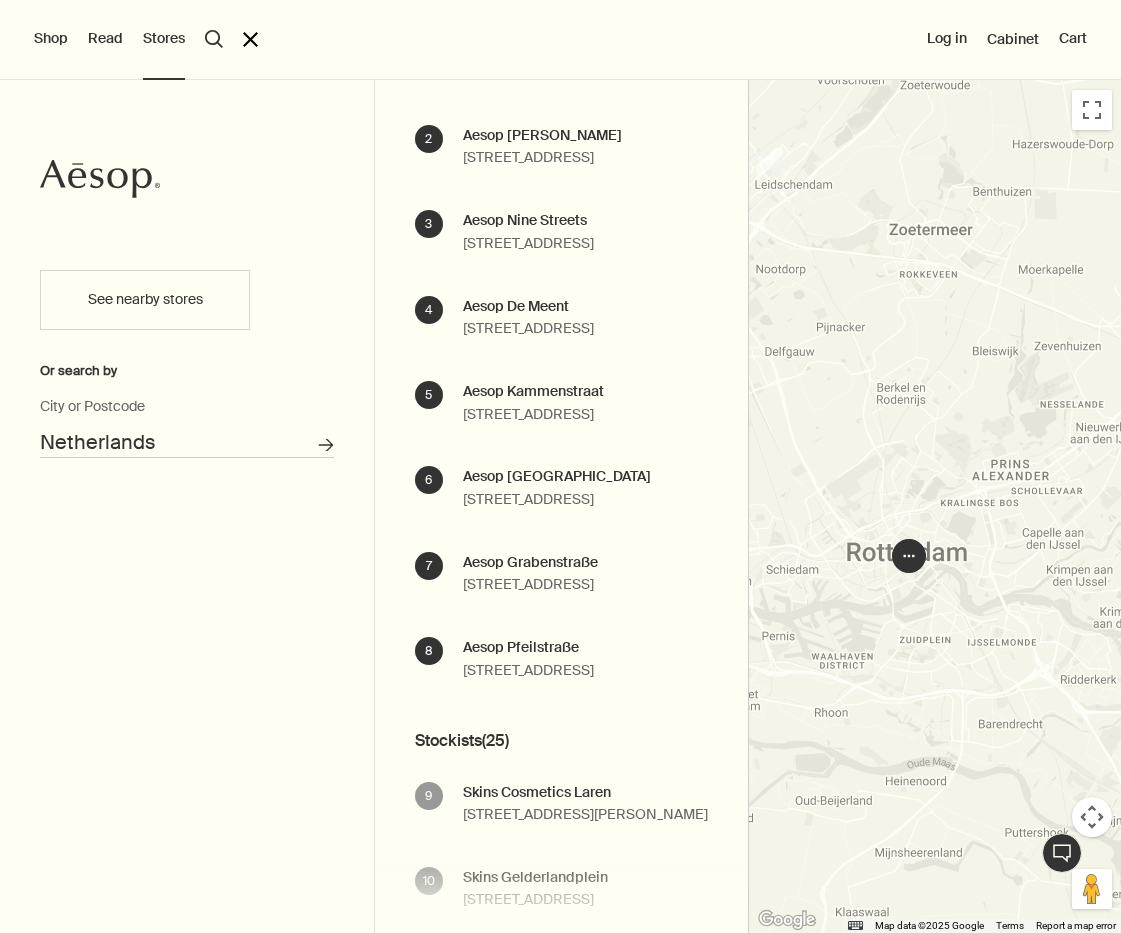 click at bounding box center [909, 556] 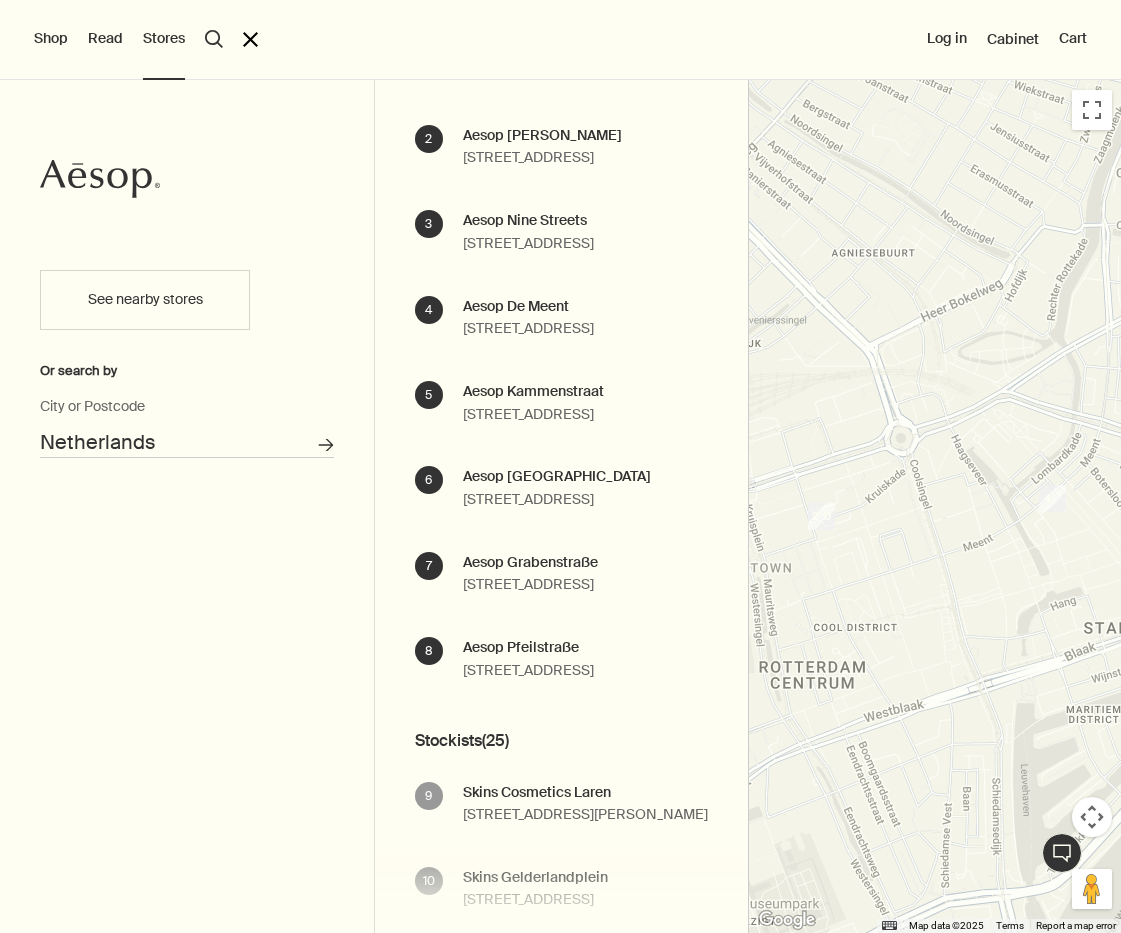 click at bounding box center [1092, 817] 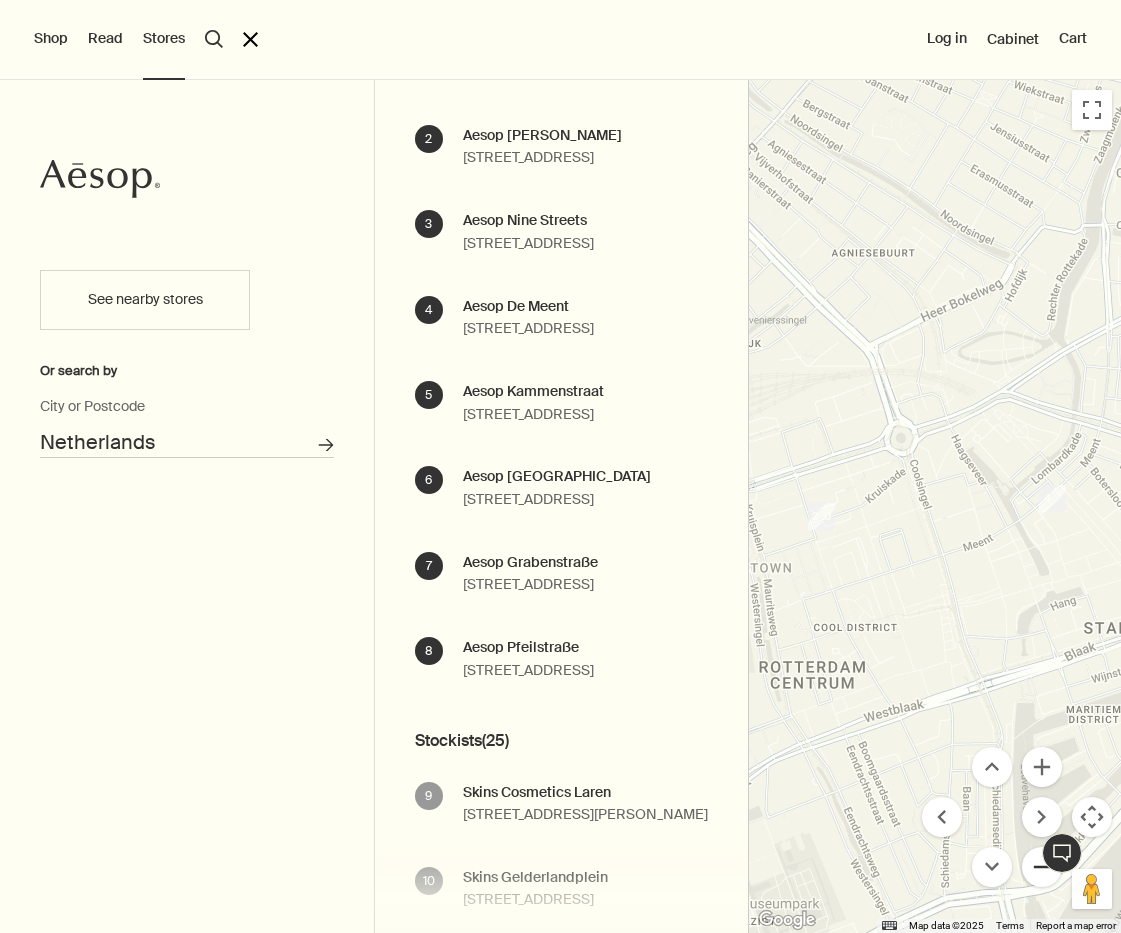 click at bounding box center (1042, 867) 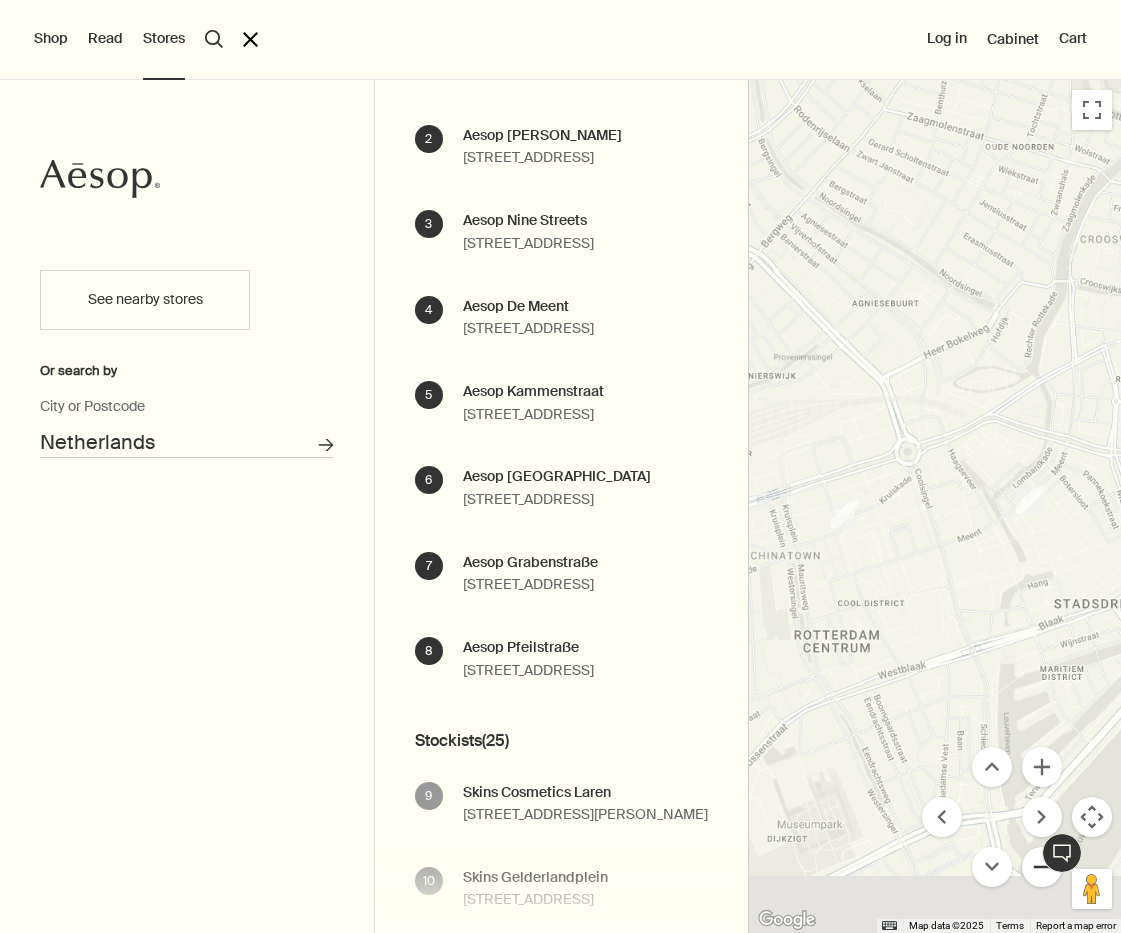 click at bounding box center (1042, 867) 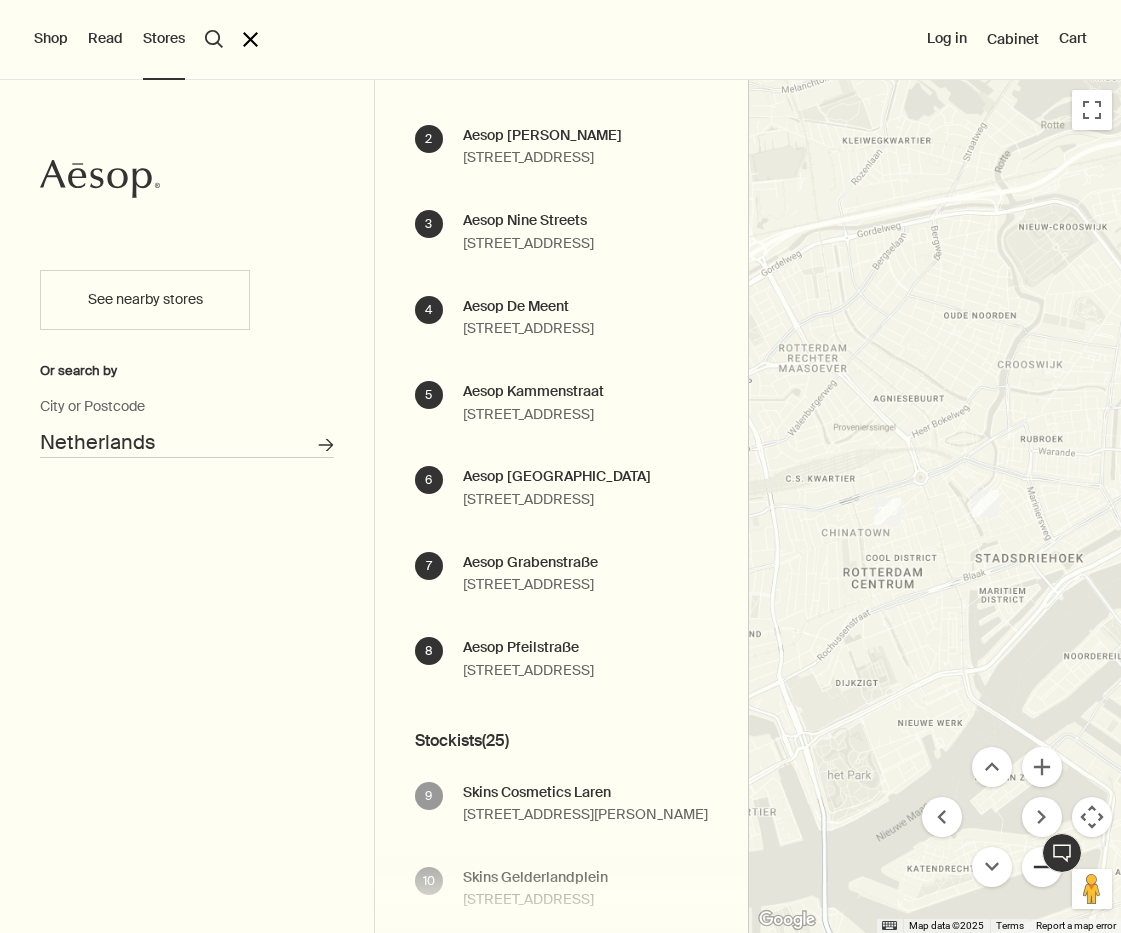 click at bounding box center (1042, 867) 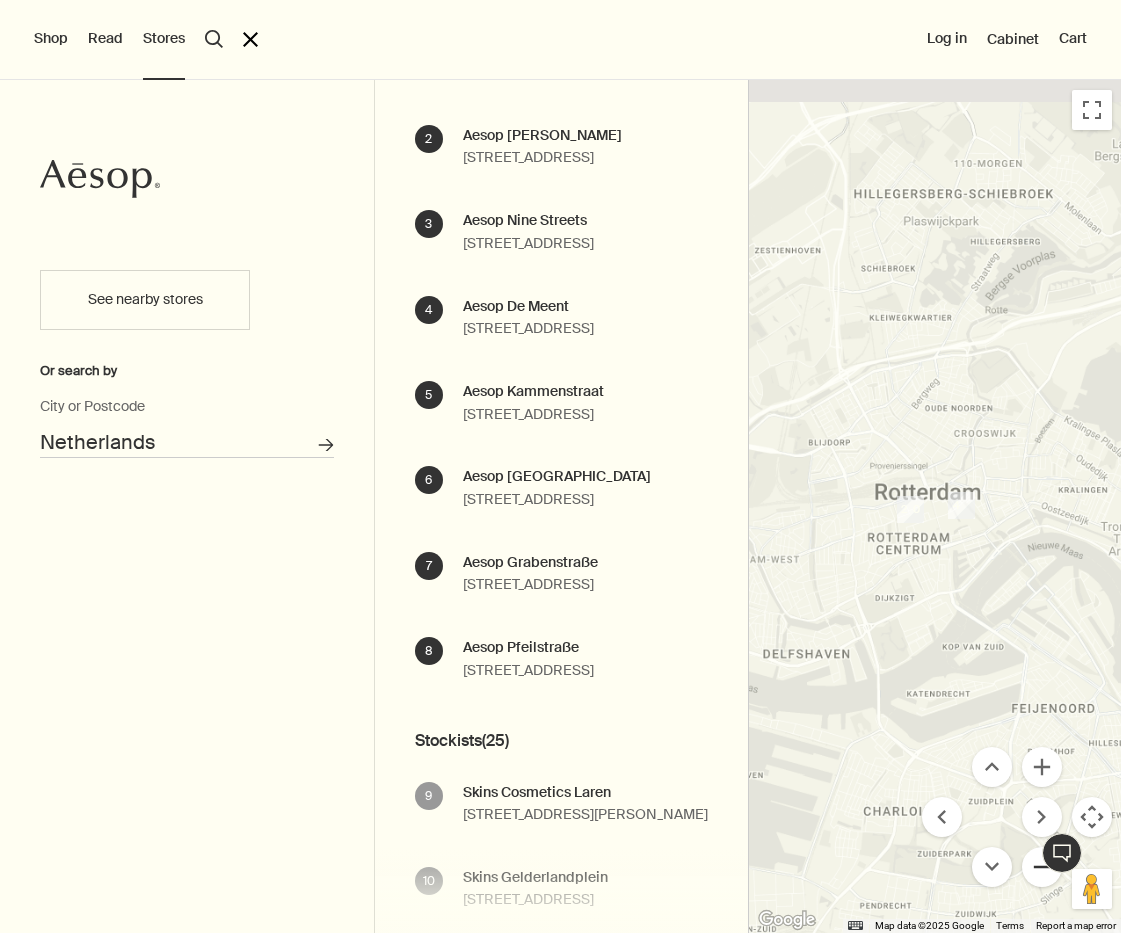 click at bounding box center (1042, 867) 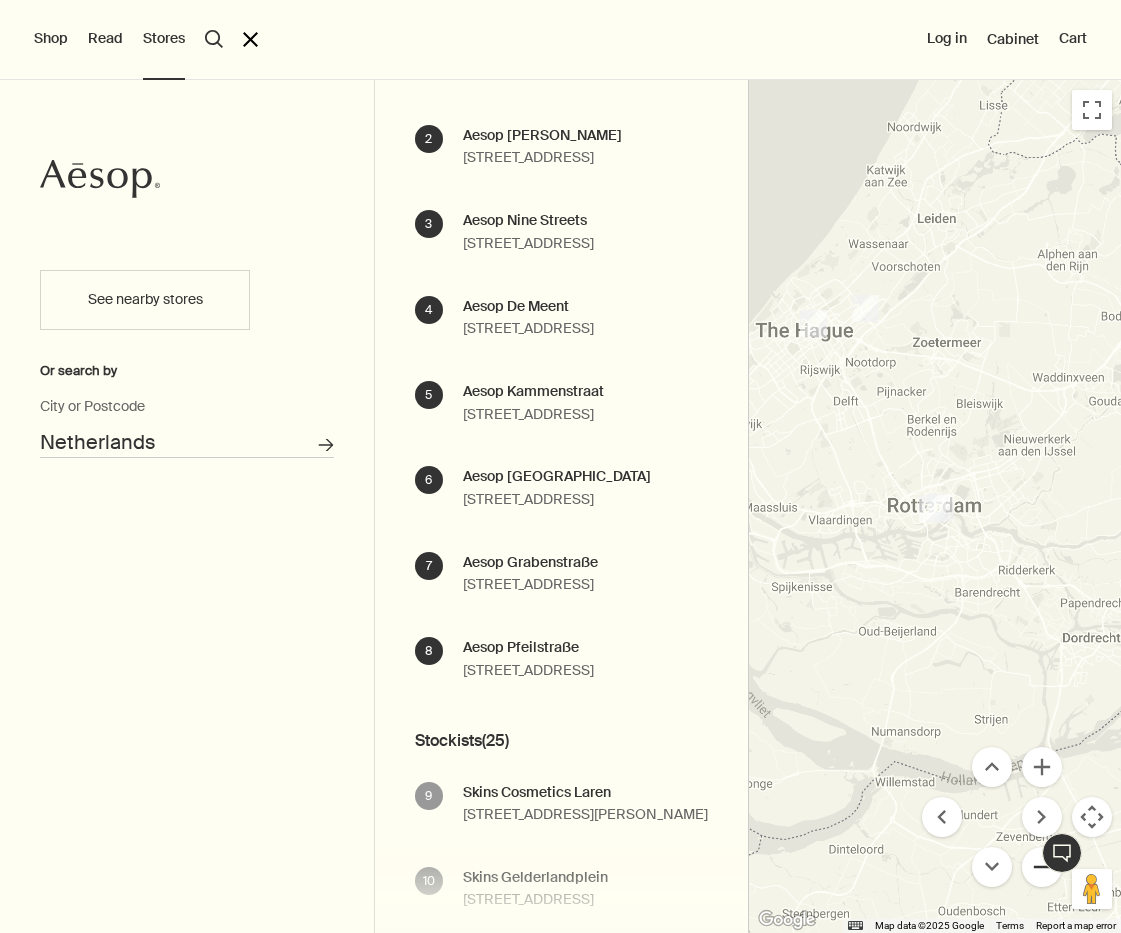click at bounding box center (1042, 867) 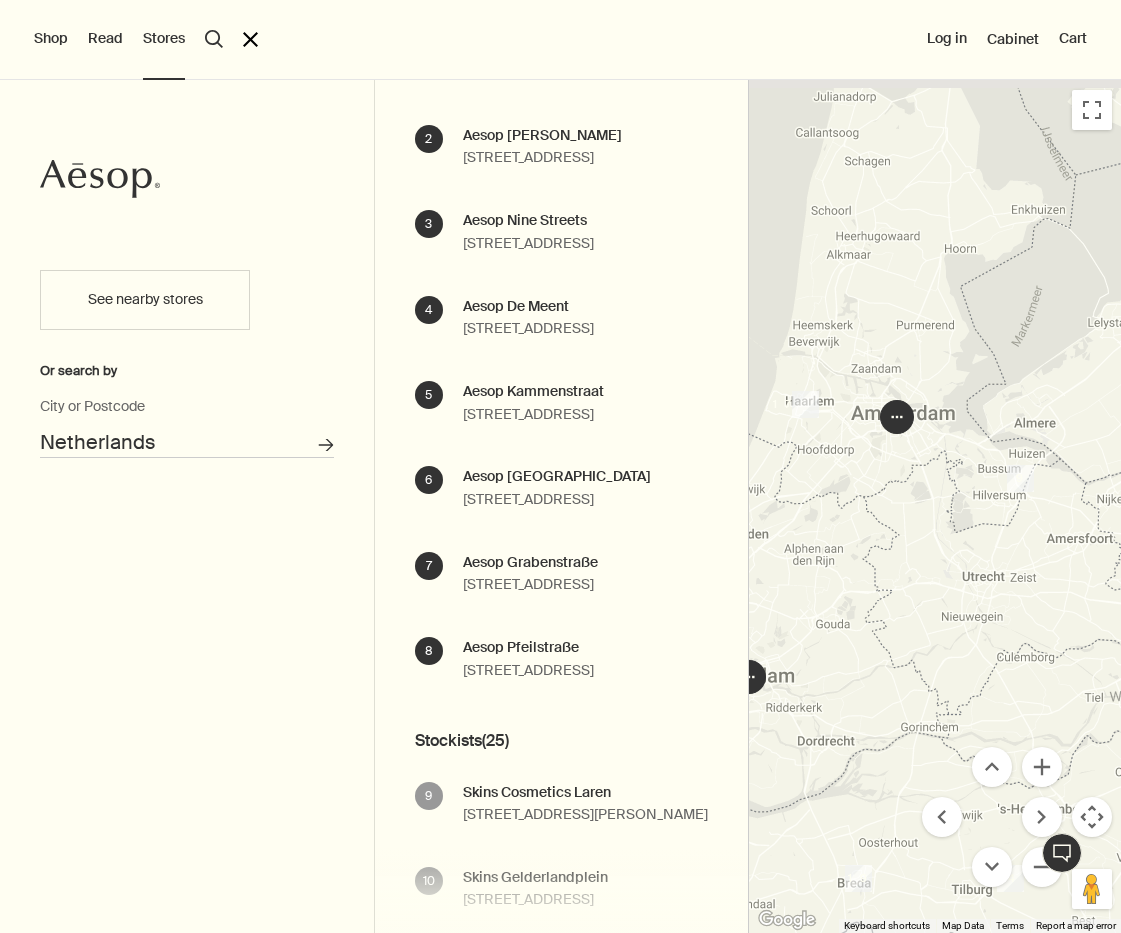 drag, startPoint x: 1033, startPoint y: 494, endPoint x: 806, endPoint y: 724, distance: 323.15475 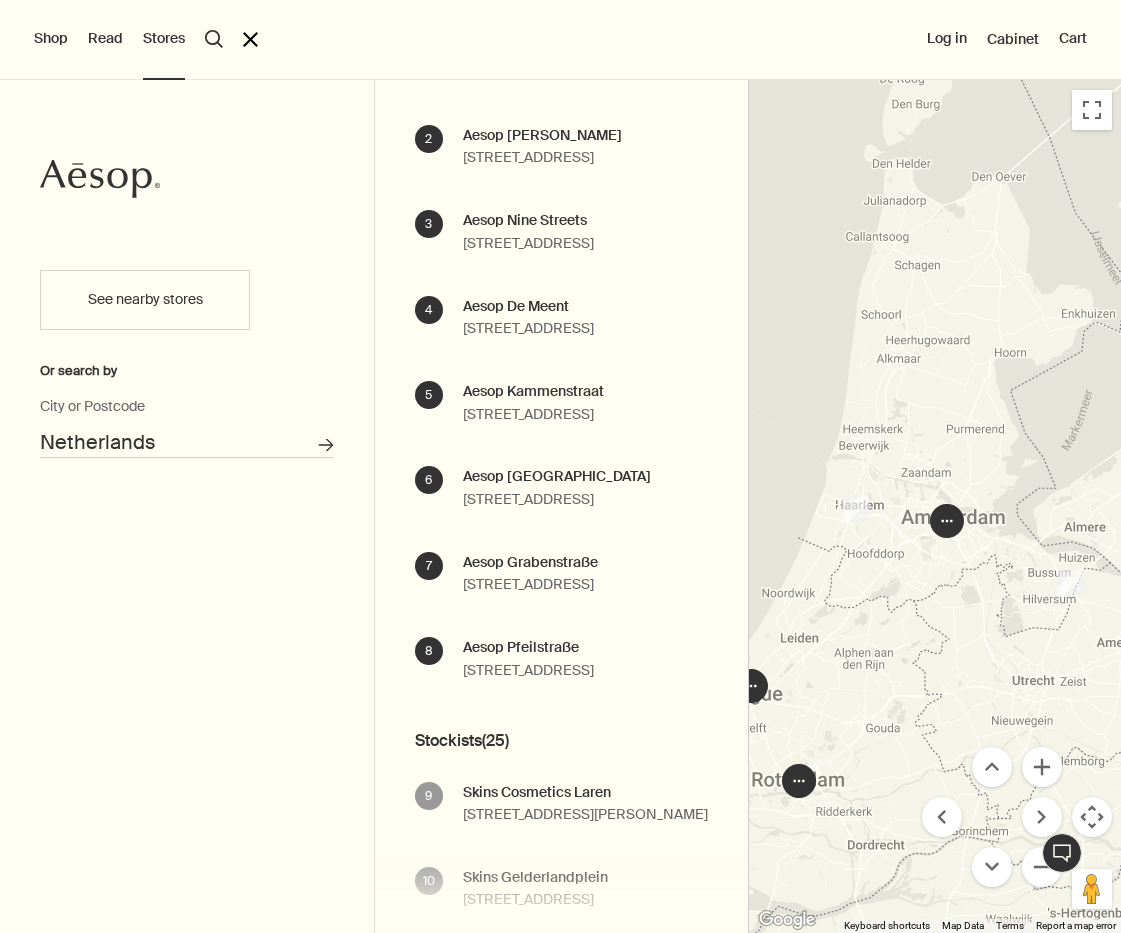 drag, startPoint x: 898, startPoint y: 678, endPoint x: 1017, endPoint y: 698, distance: 120.66897 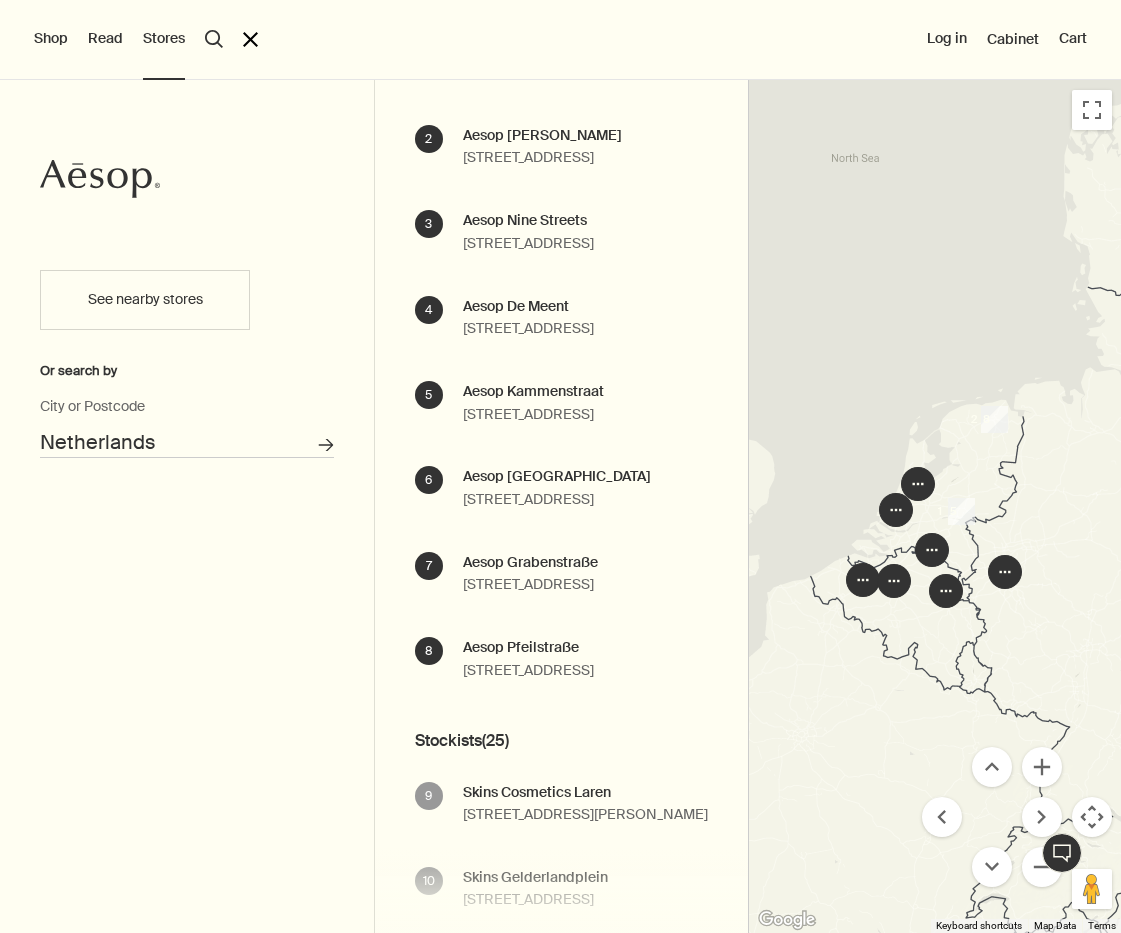 click at bounding box center [918, 484] 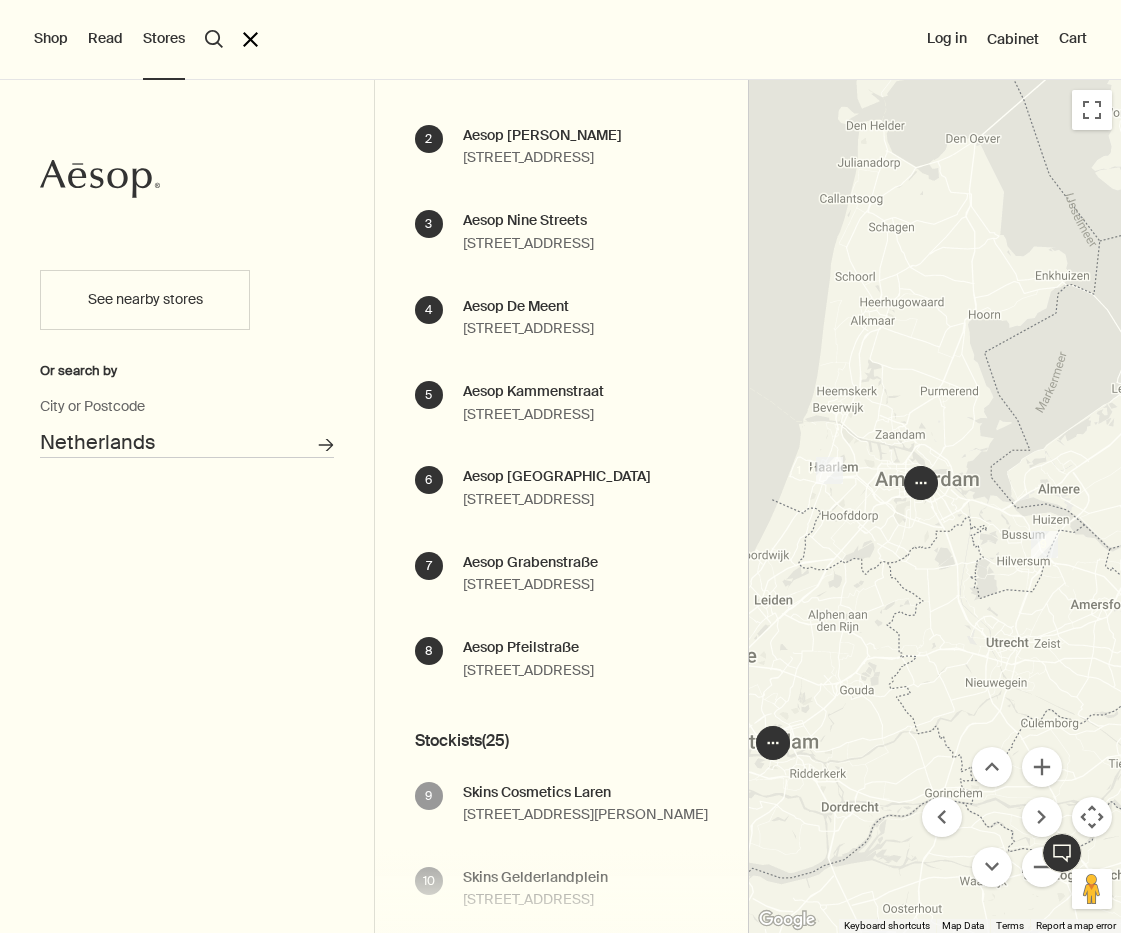 click at bounding box center (921, 483) 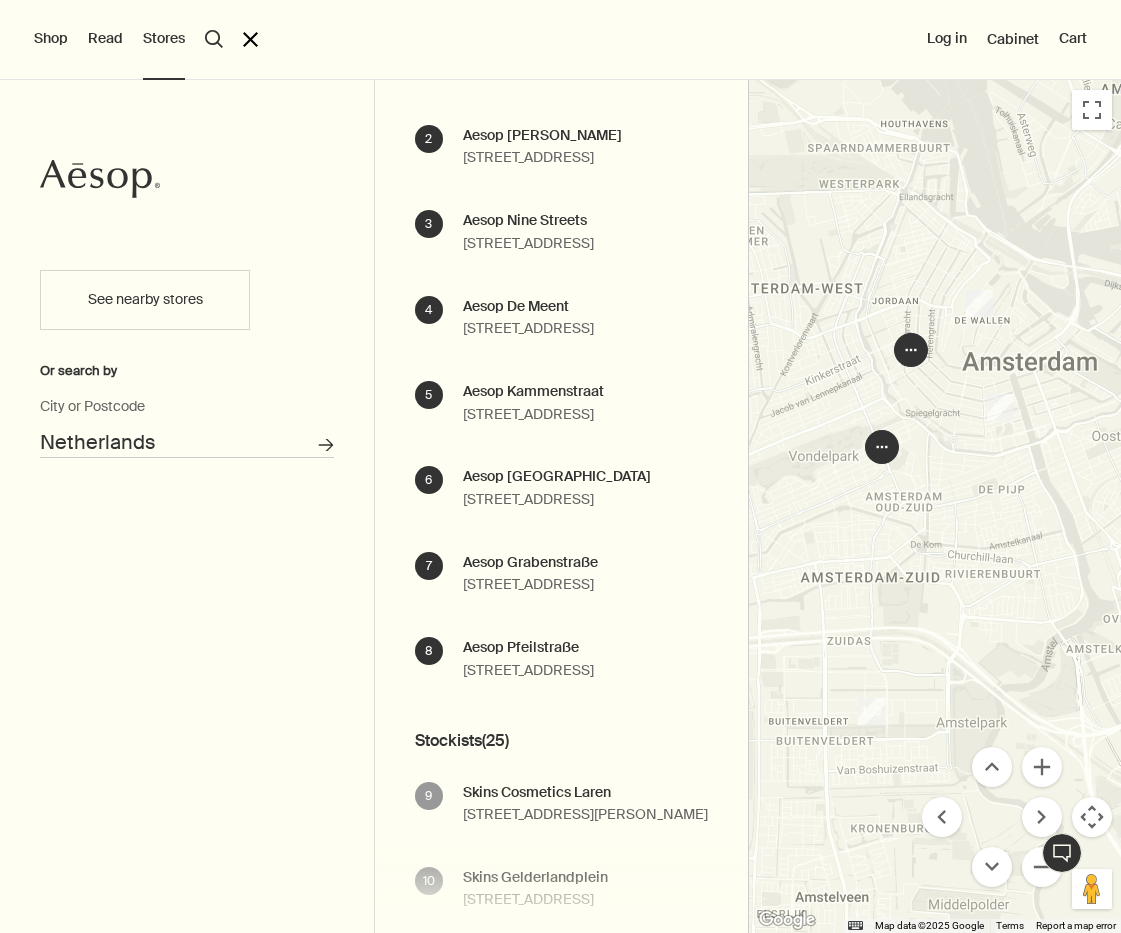 click on "To navigate, press the arrow keys." at bounding box center [935, 506] 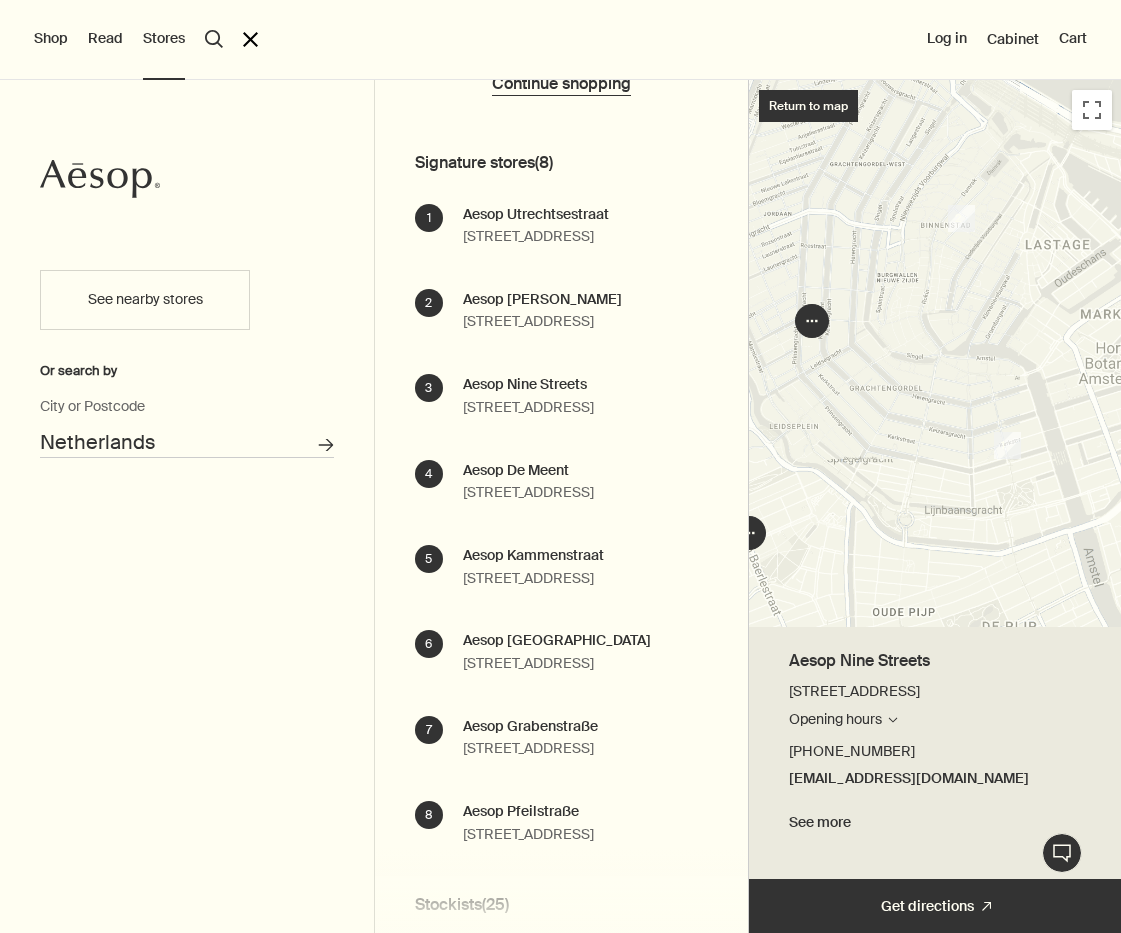 scroll, scrollTop: 120, scrollLeft: 0, axis: vertical 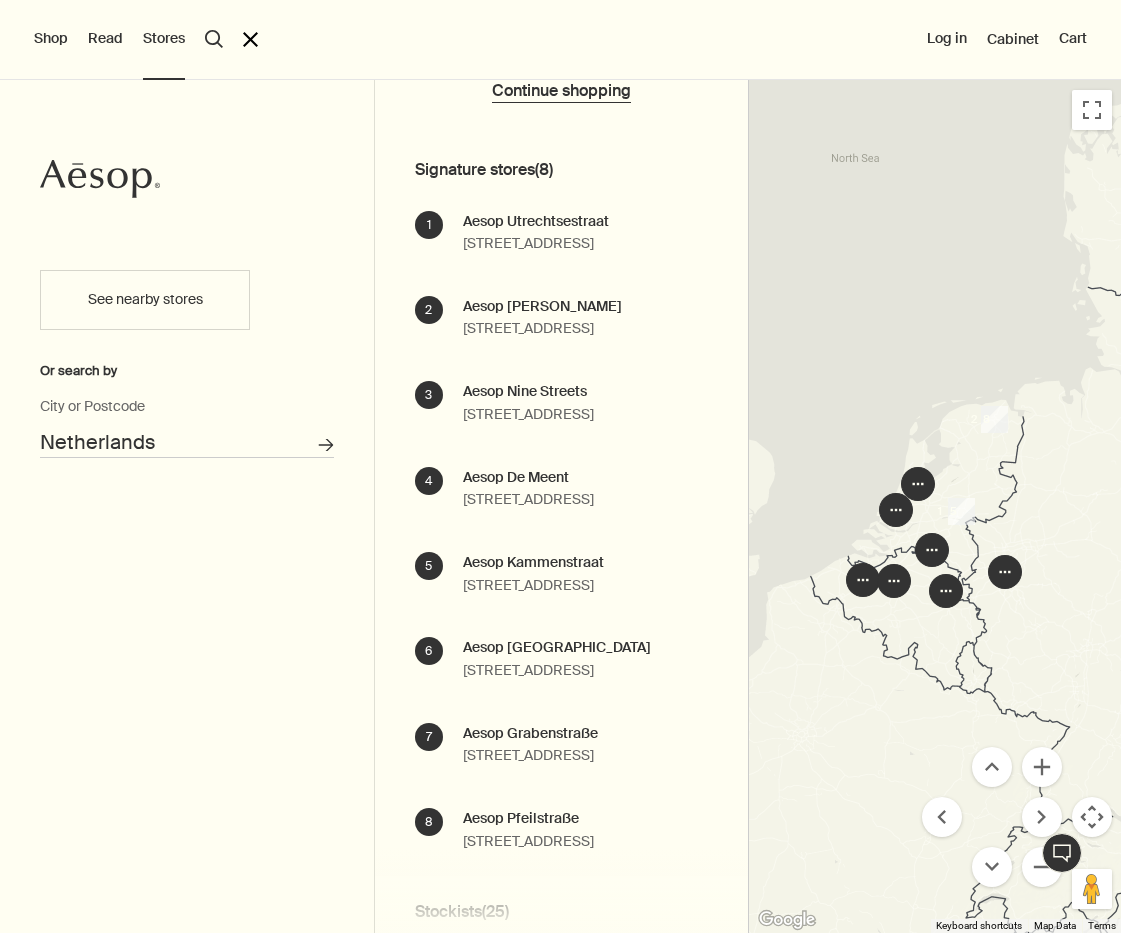 click at bounding box center (918, 484) 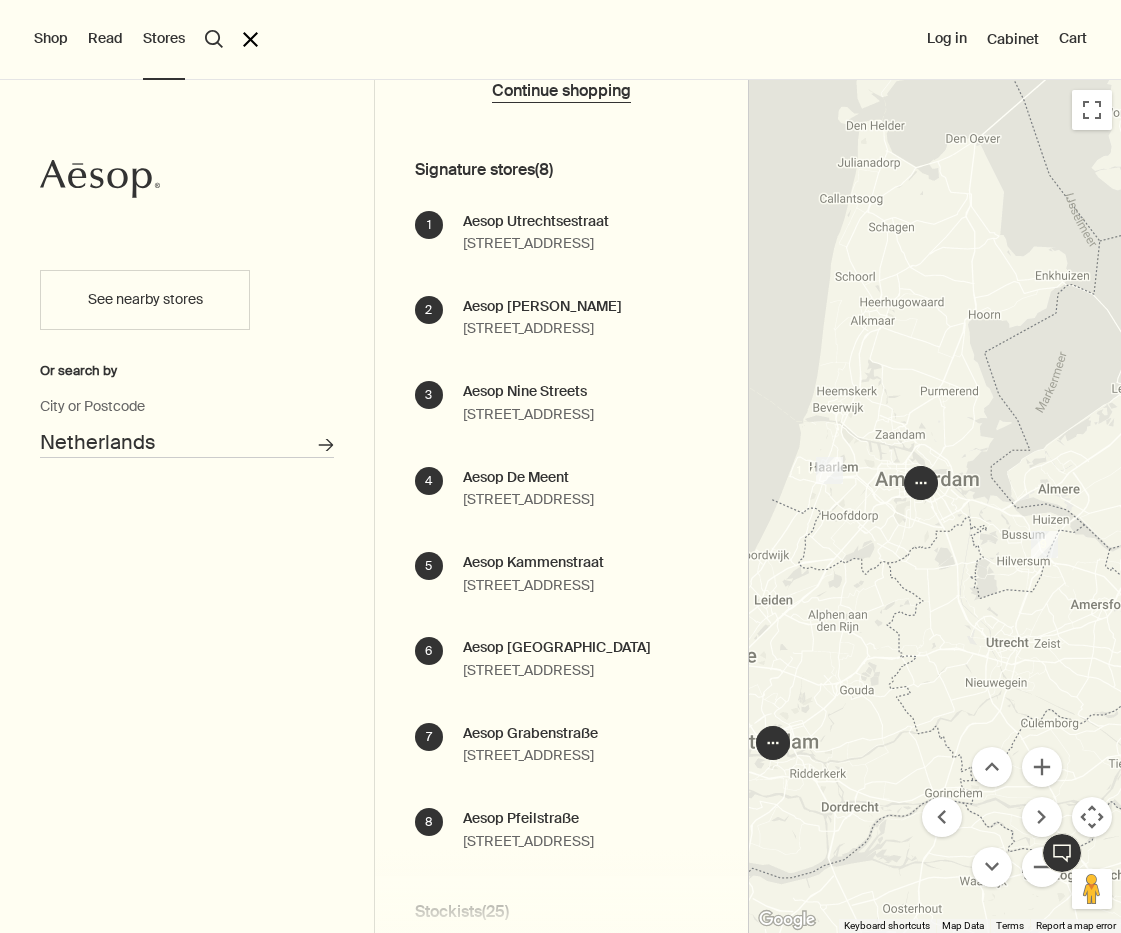 click at bounding box center [921, 483] 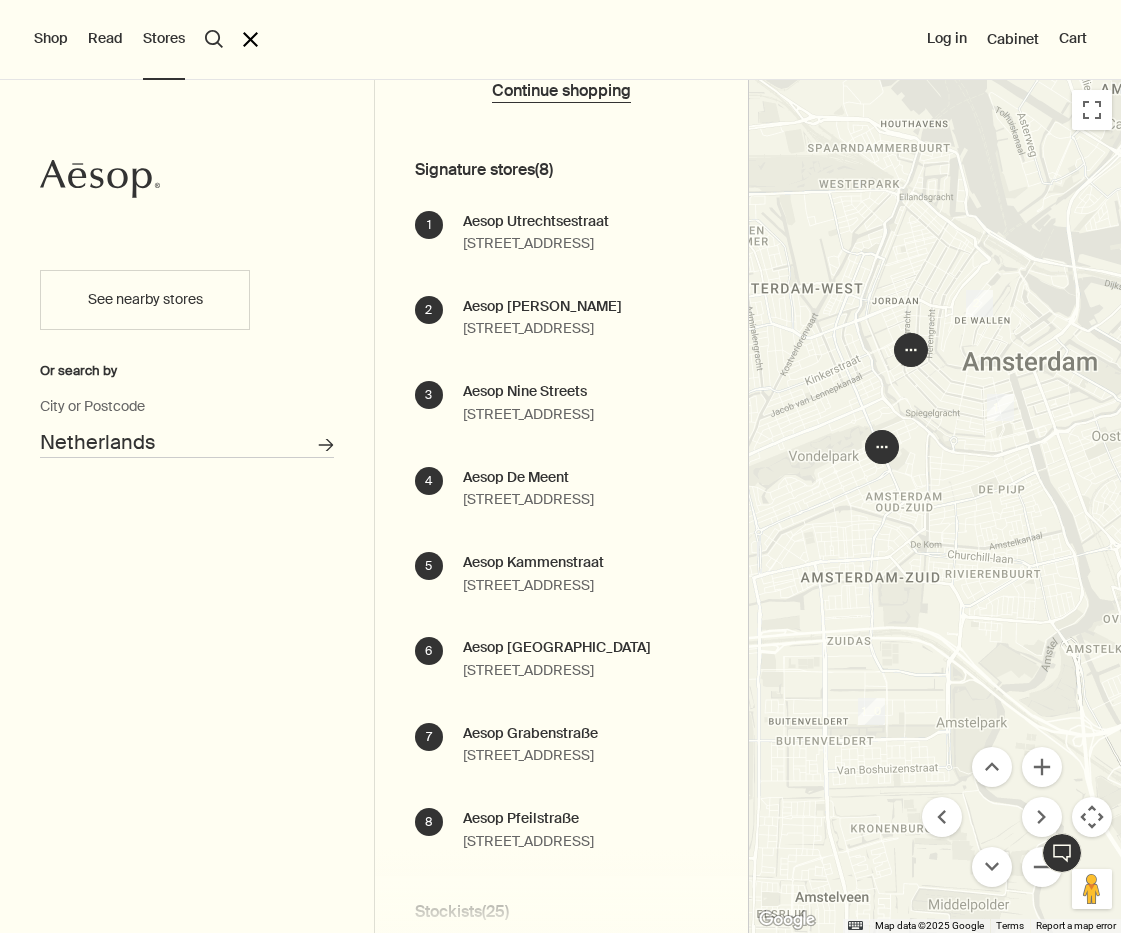 click on "To navigate, press the arrow keys." at bounding box center (935, 506) 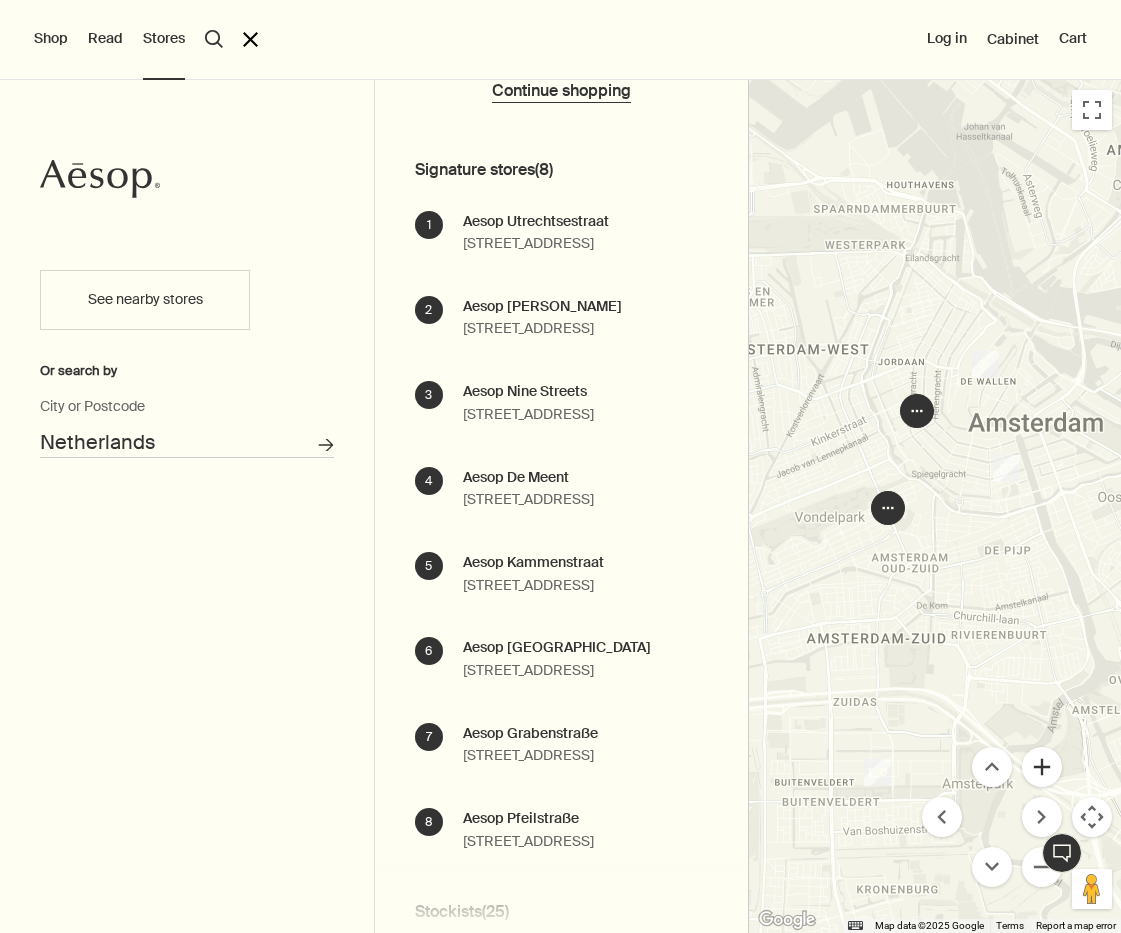 click at bounding box center [1042, 767] 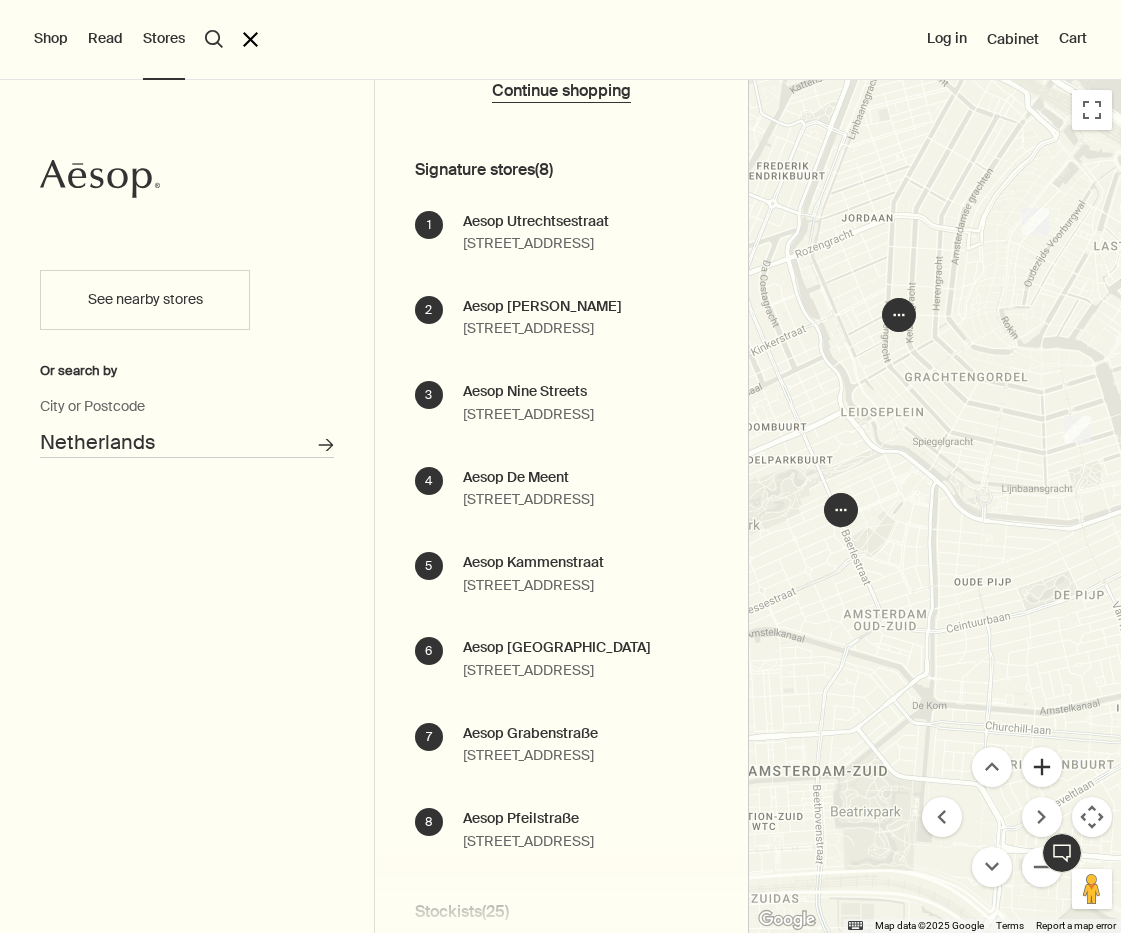 click at bounding box center (1042, 767) 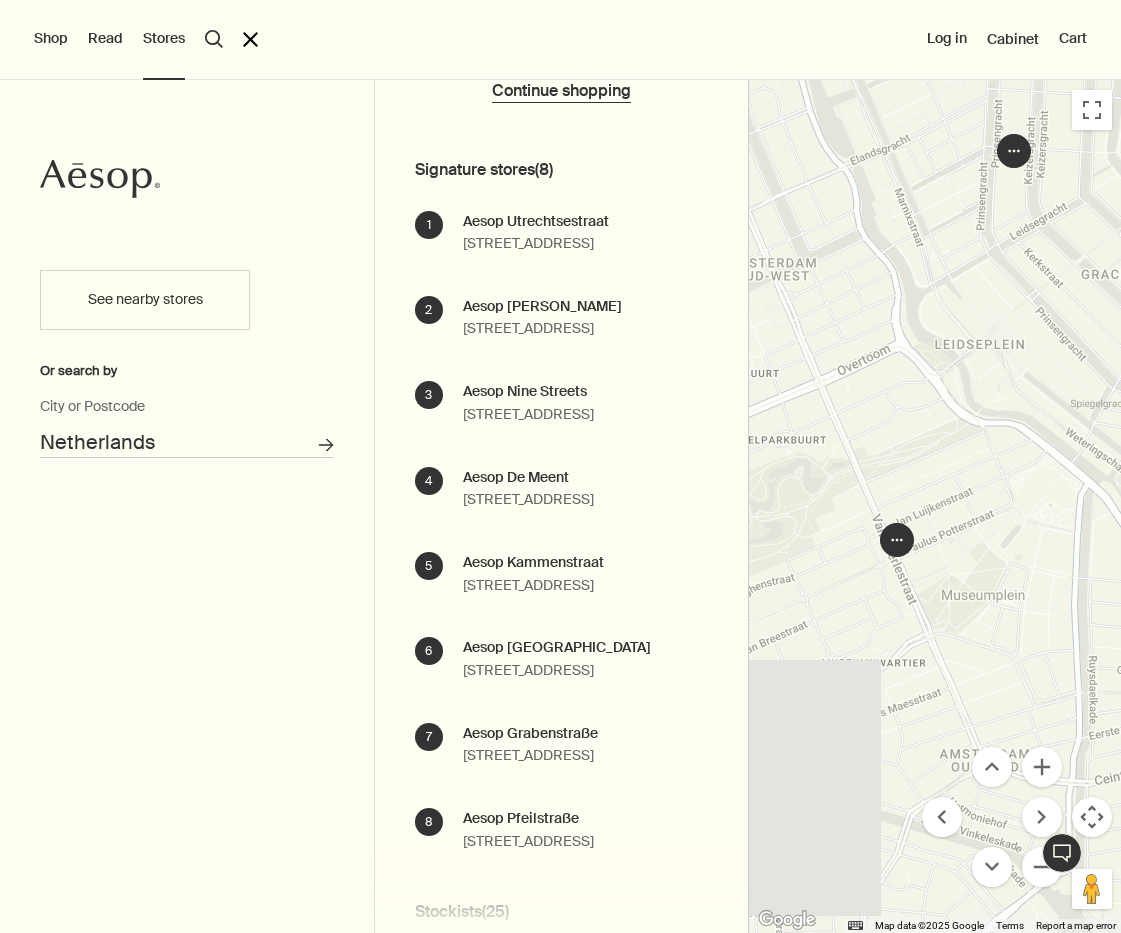 drag, startPoint x: 866, startPoint y: 537, endPoint x: 1020, endPoint y: 565, distance: 156.52477 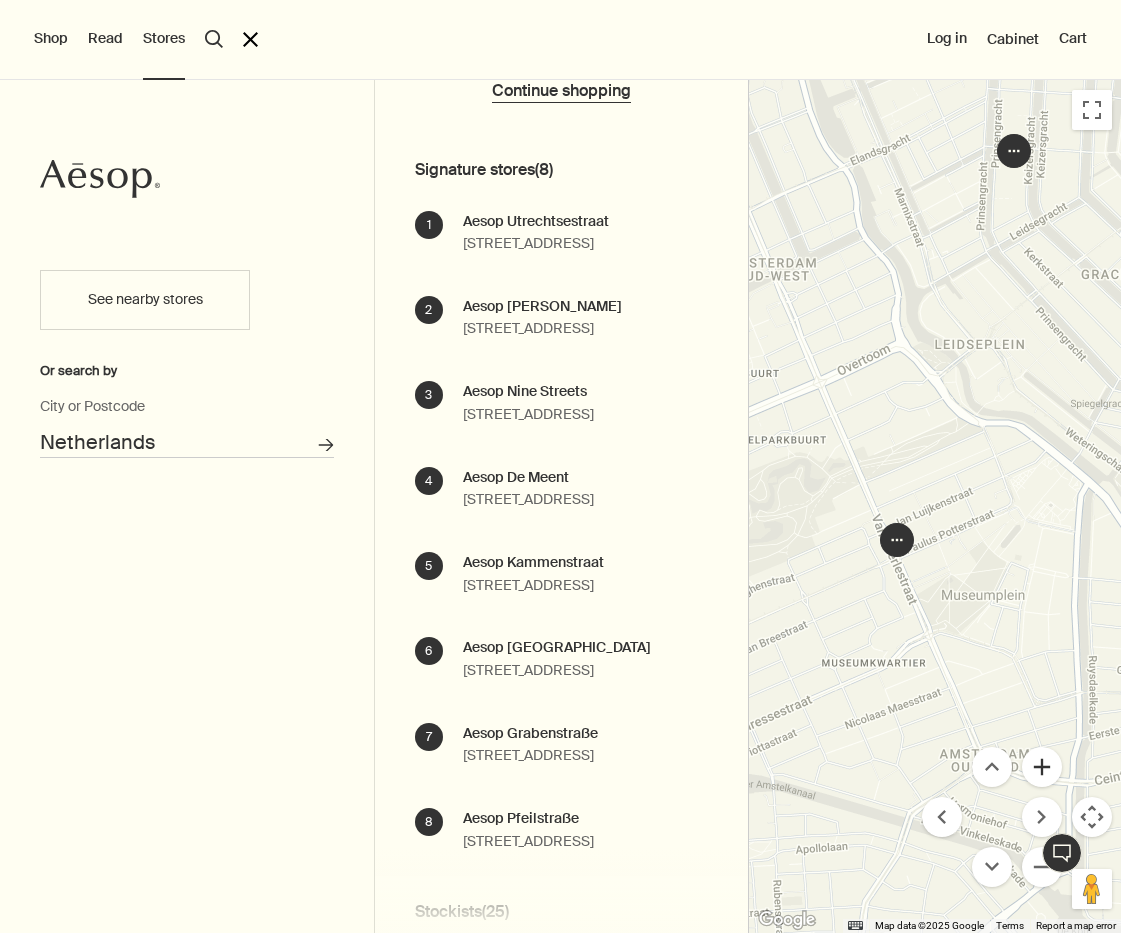 click at bounding box center [1042, 767] 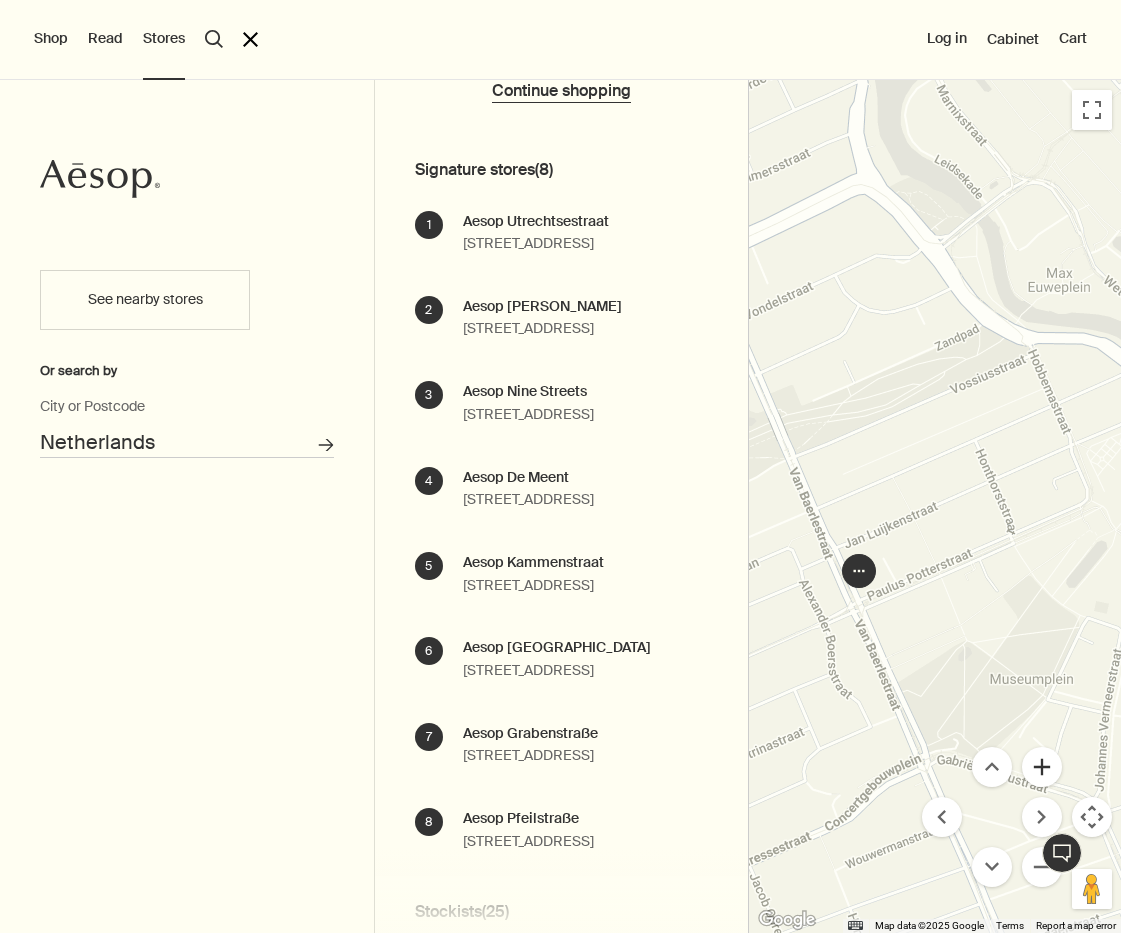 click at bounding box center [1042, 767] 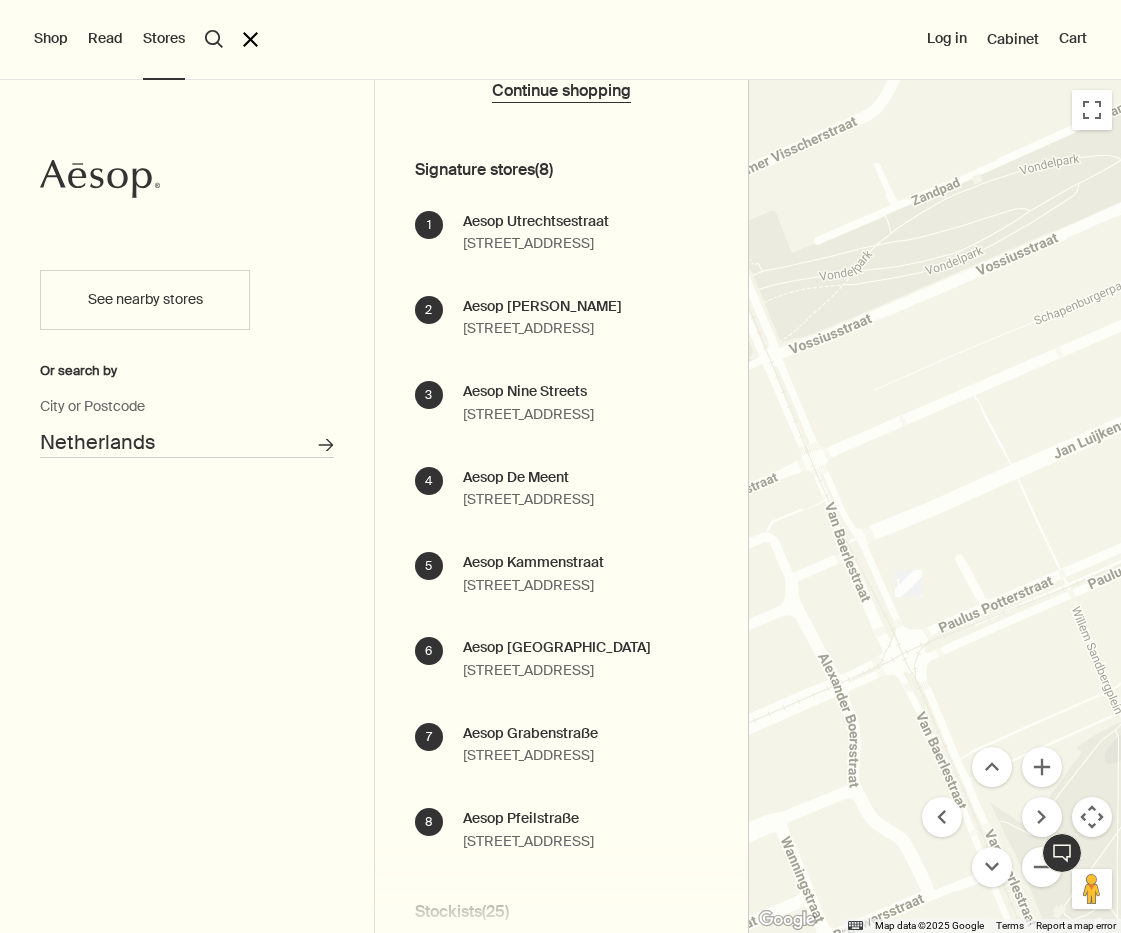 drag, startPoint x: 909, startPoint y: 705, endPoint x: 1046, endPoint y: 644, distance: 149.96666 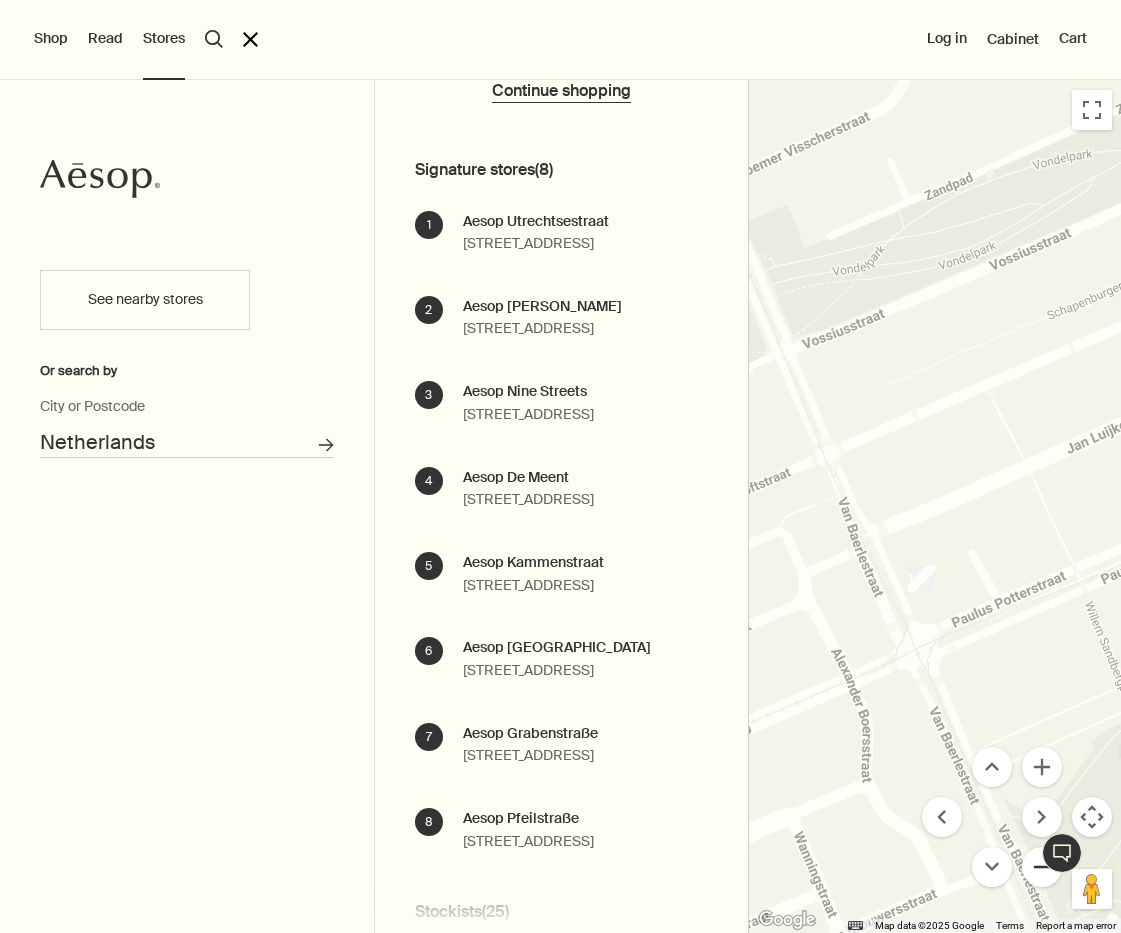 click at bounding box center (1042, 867) 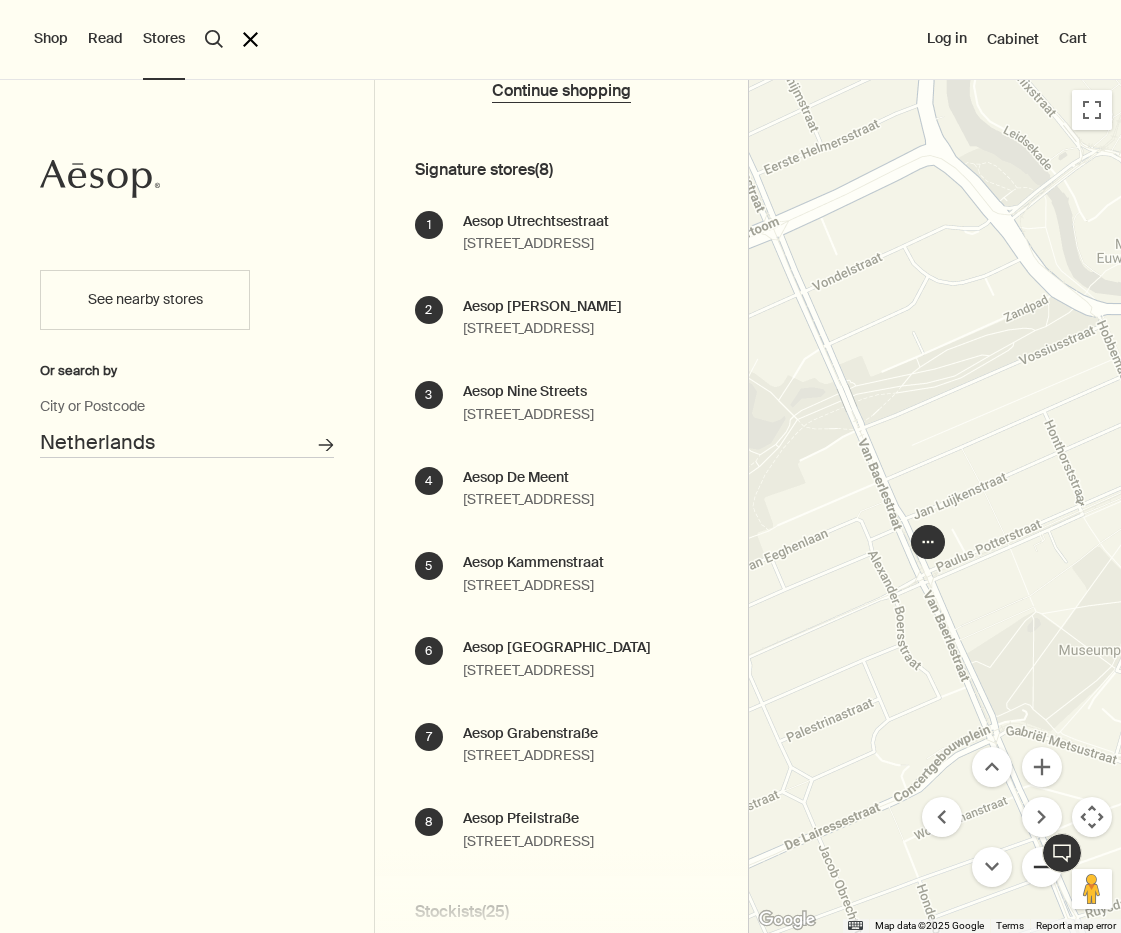 click at bounding box center [1042, 867] 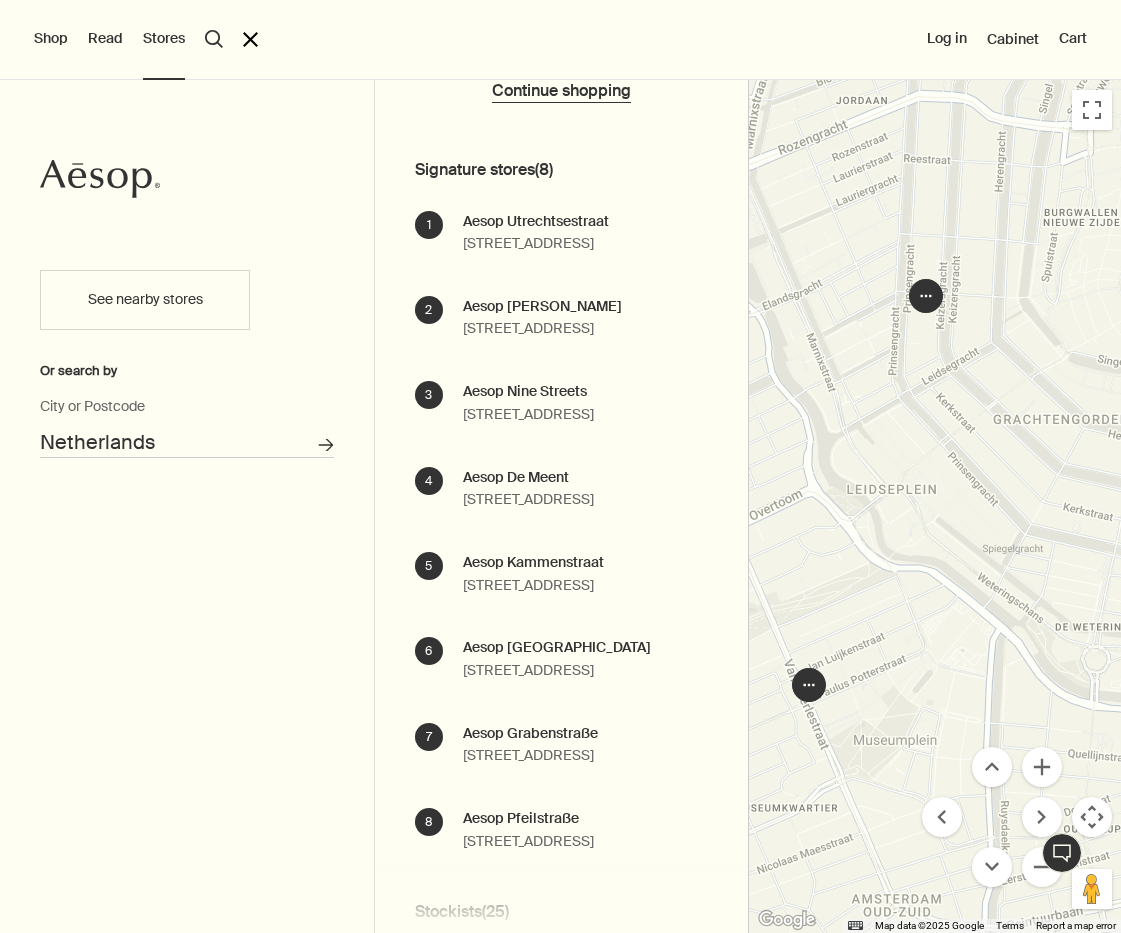 drag, startPoint x: 1001, startPoint y: 456, endPoint x: 811, endPoint y: 776, distance: 372.15588 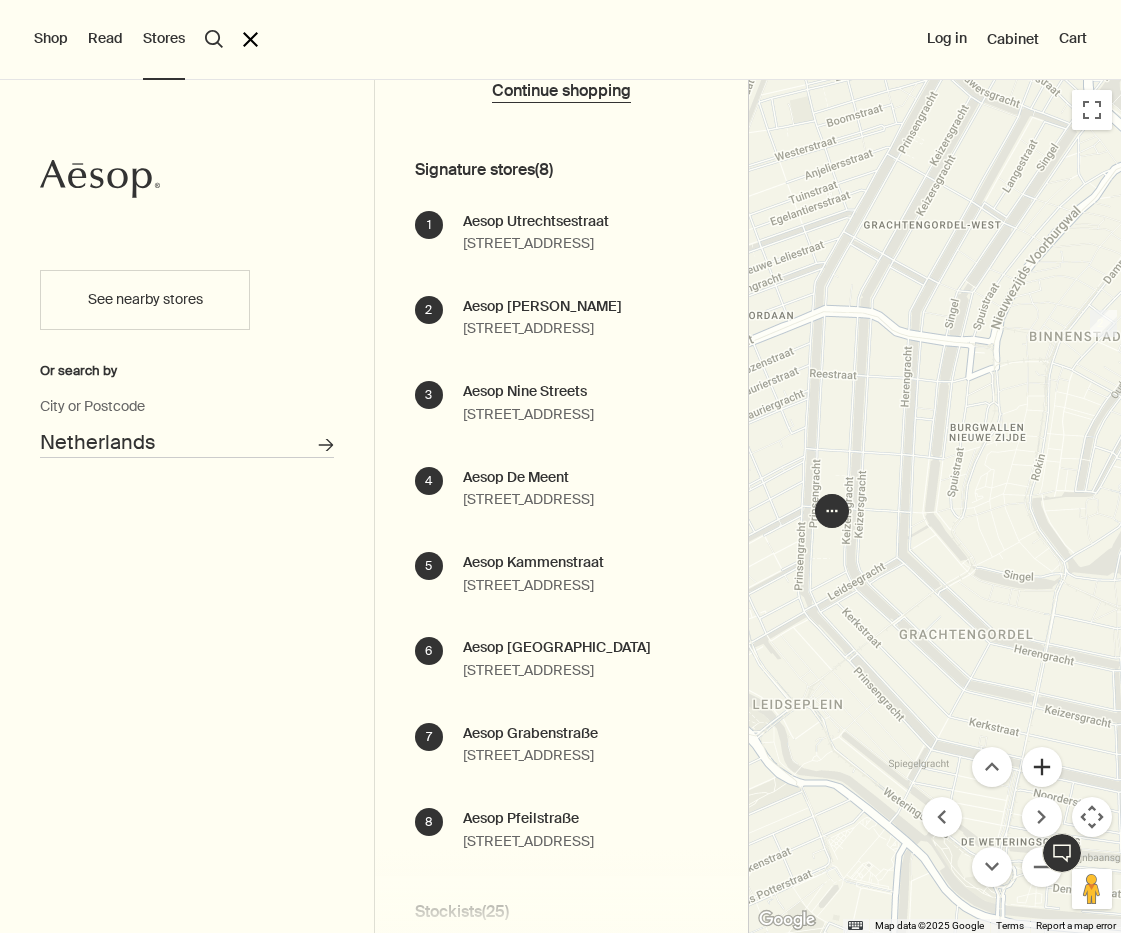 click at bounding box center (1042, 767) 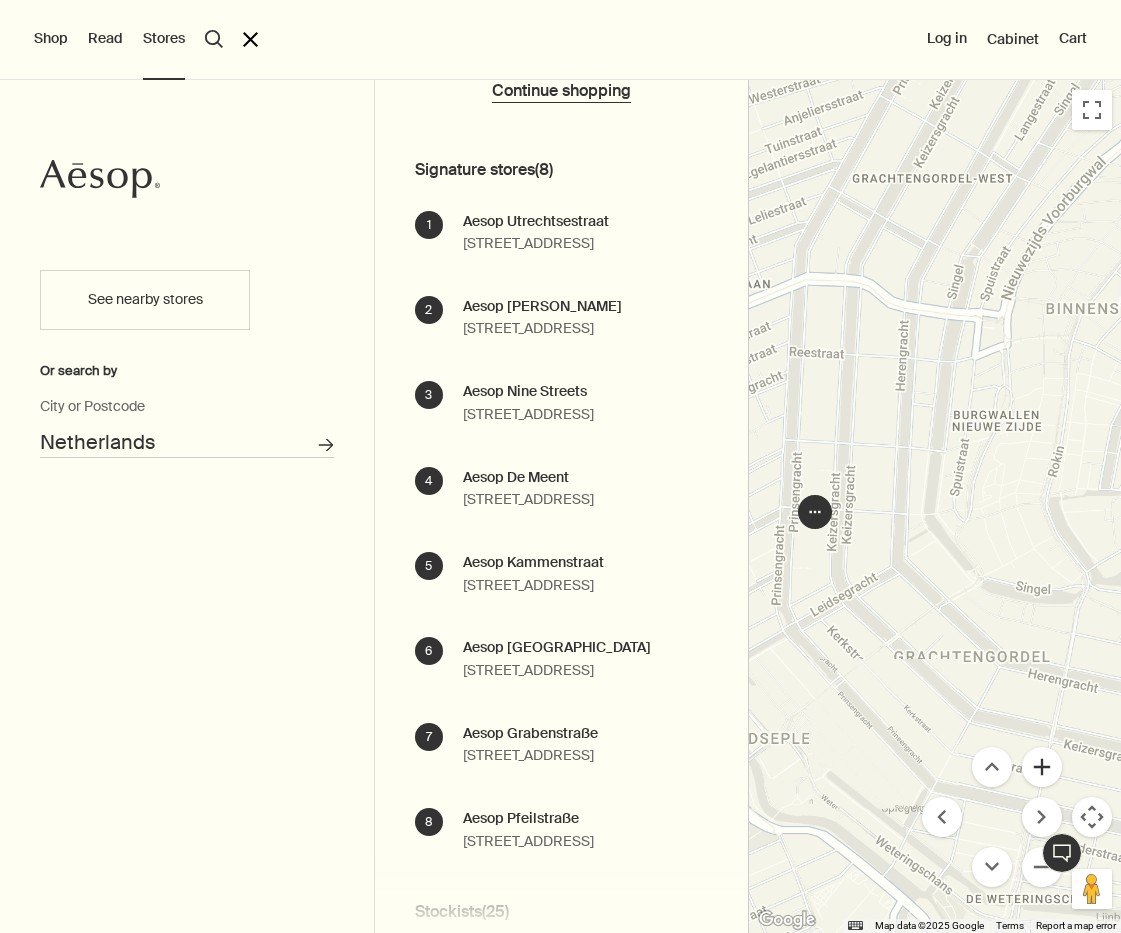 click at bounding box center [1042, 767] 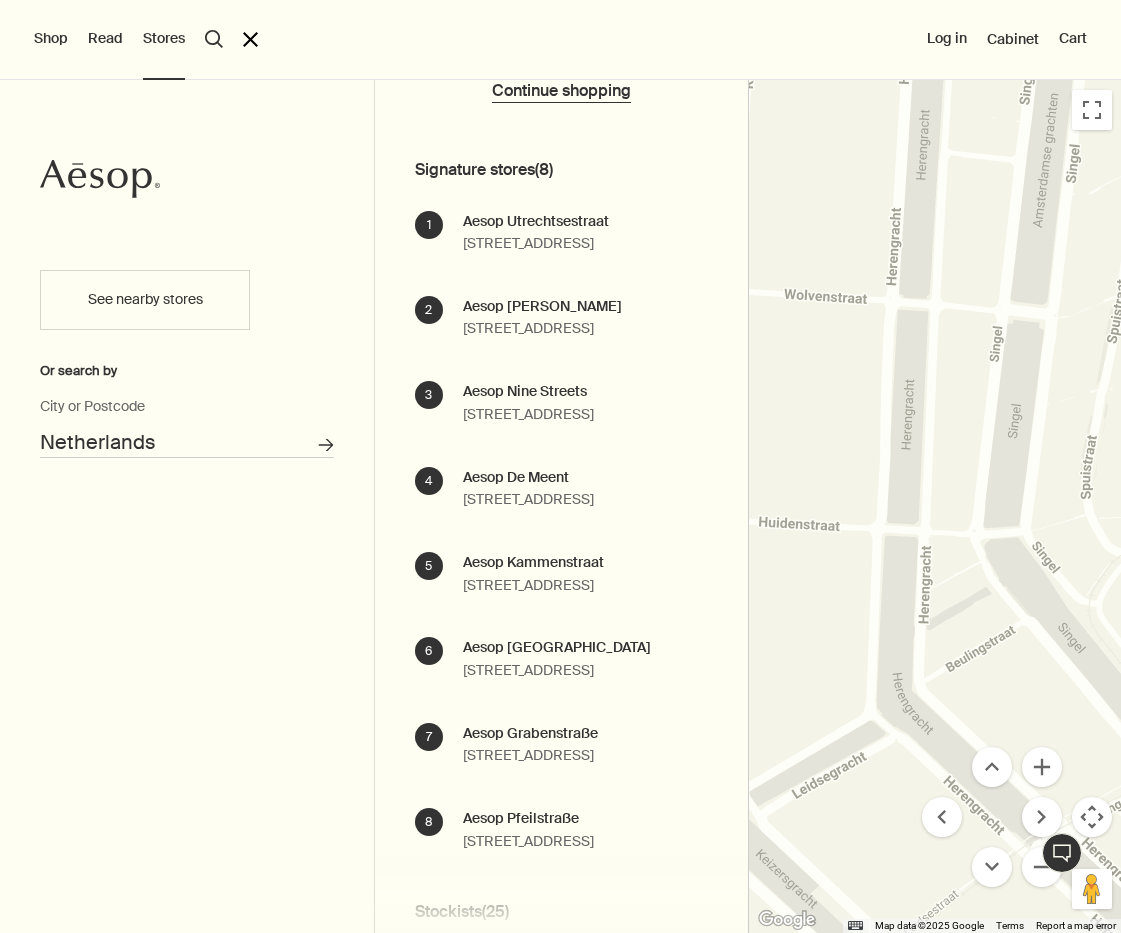 drag, startPoint x: 873, startPoint y: 649, endPoint x: 1142, endPoint y: 655, distance: 269.0669 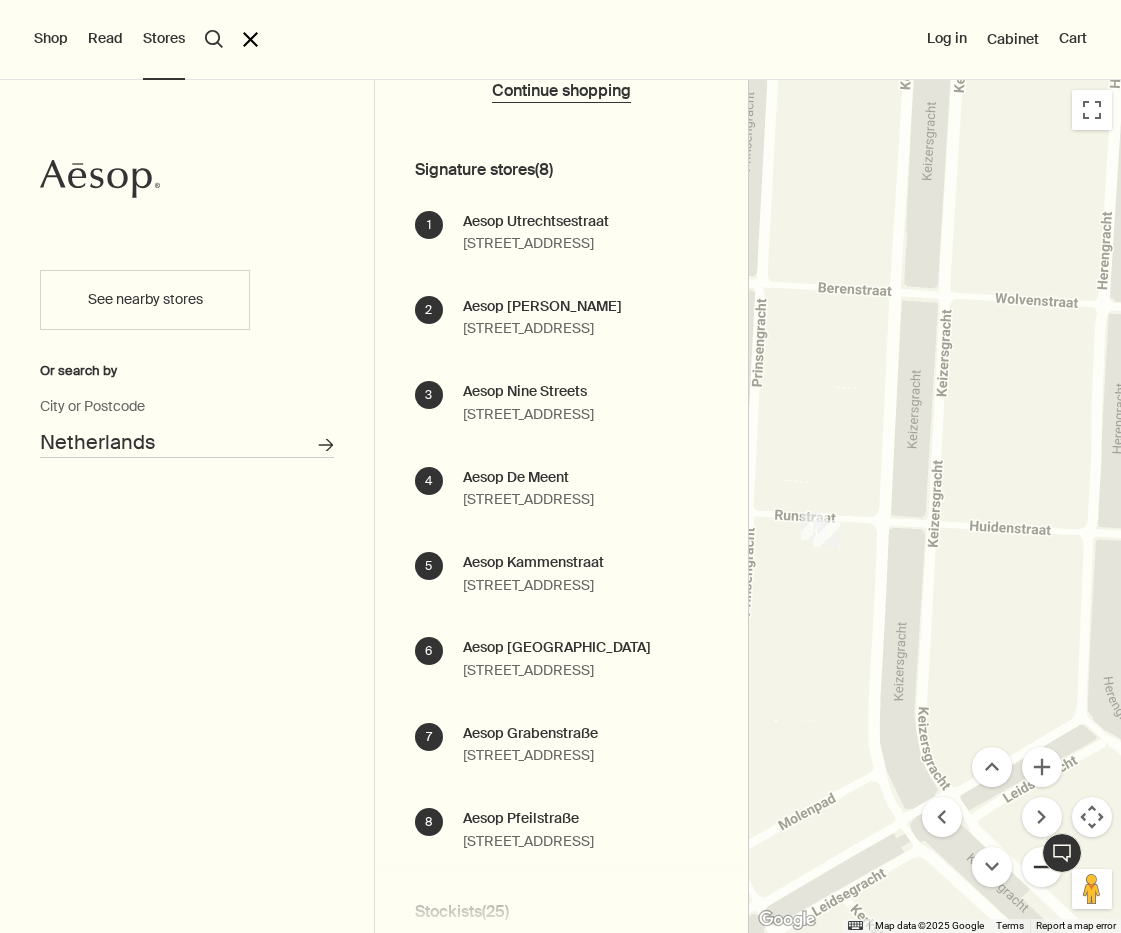 click at bounding box center [1042, 867] 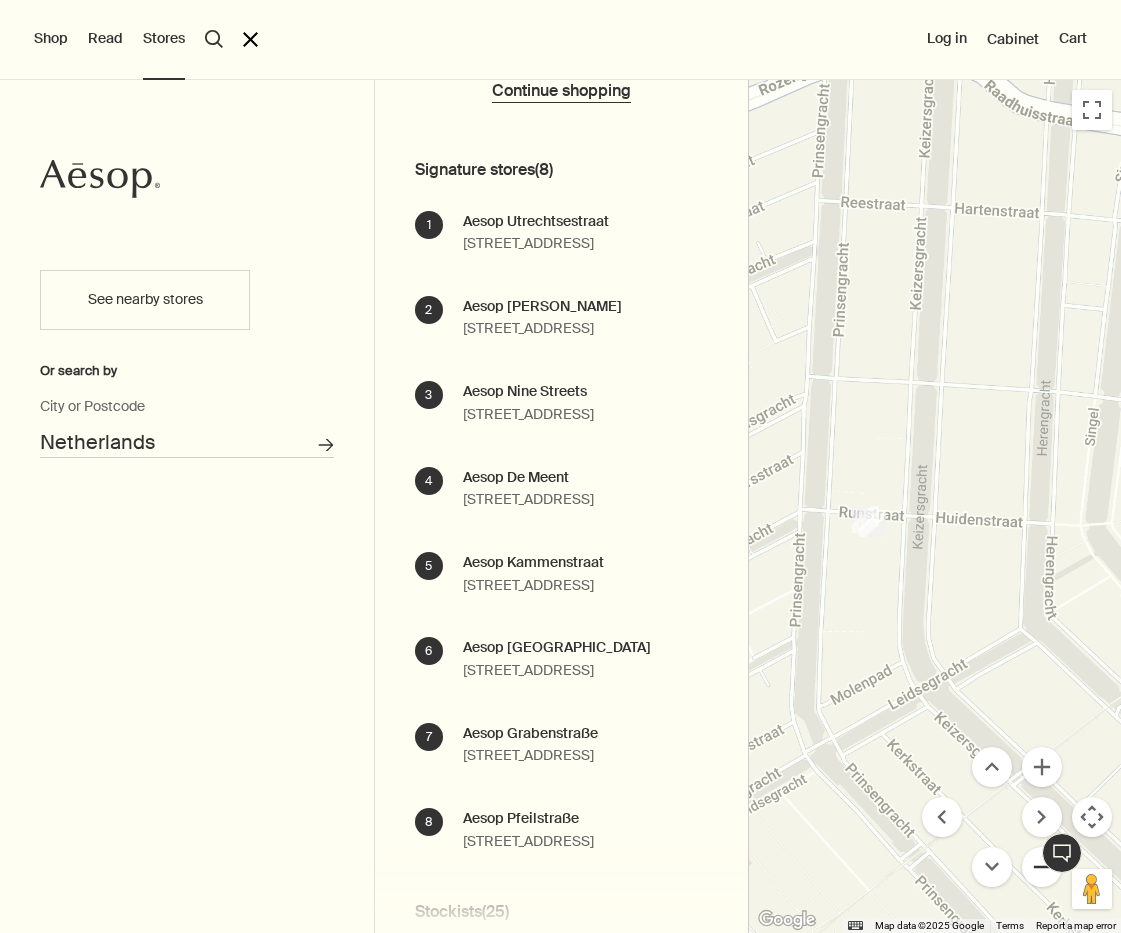 click at bounding box center [1042, 867] 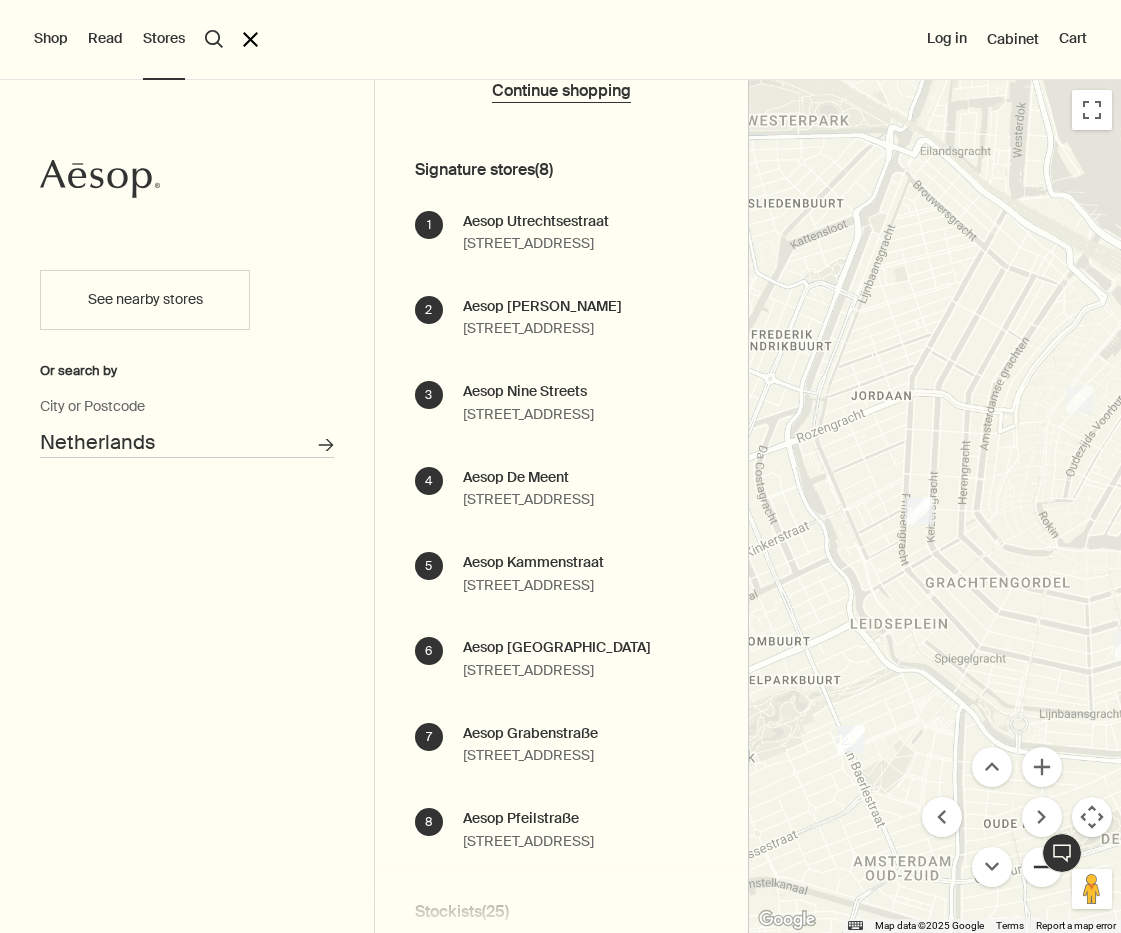 click at bounding box center [1042, 867] 